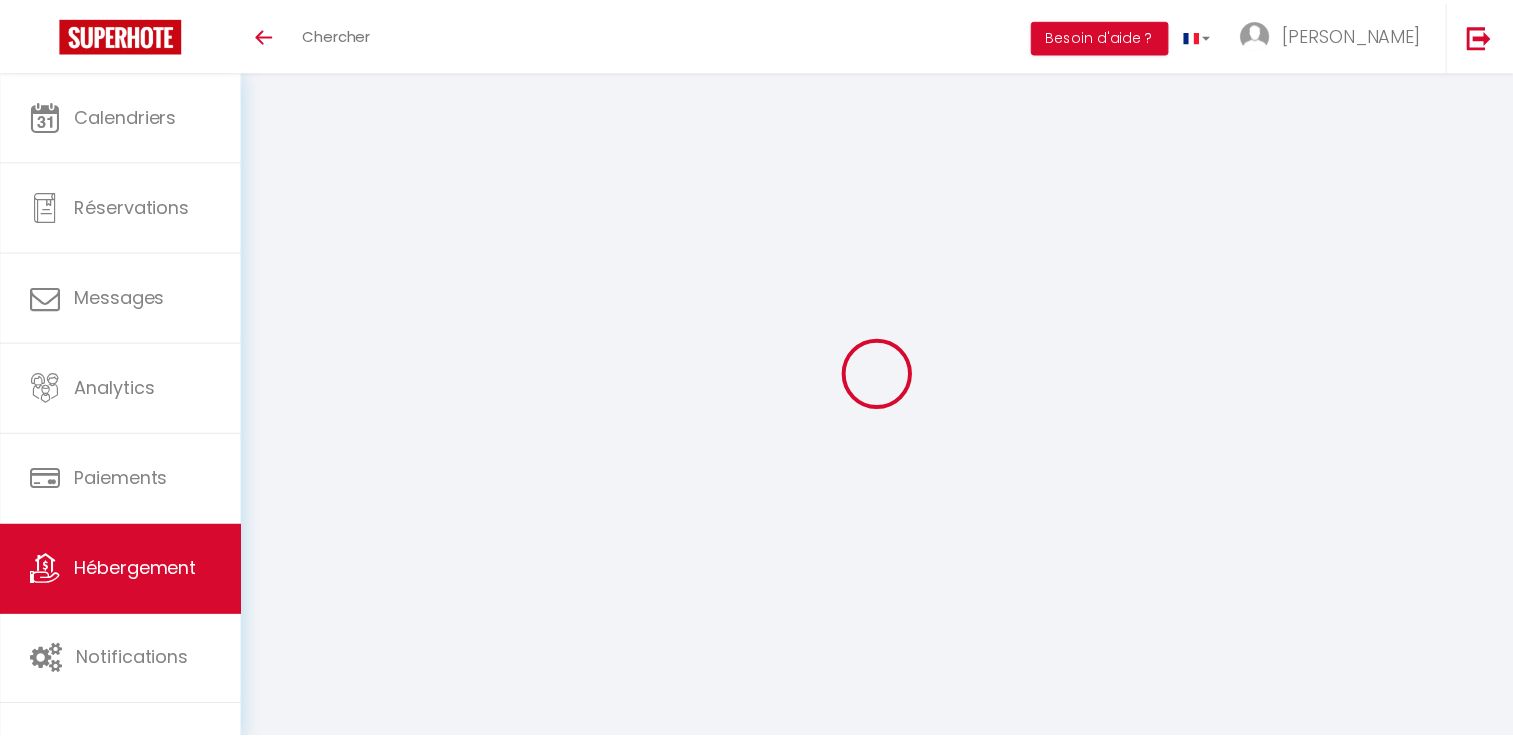 scroll, scrollTop: 0, scrollLeft: 0, axis: both 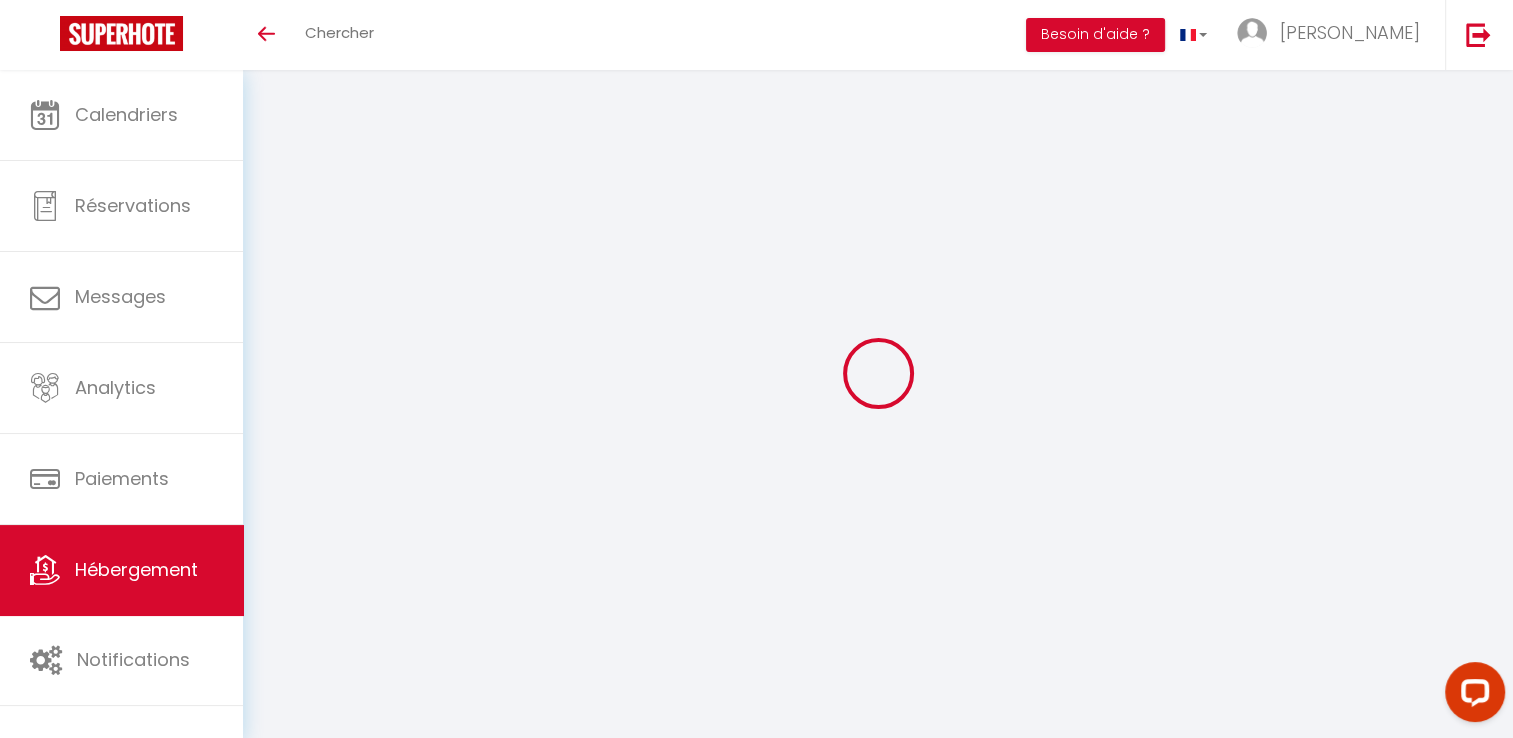 select on "7402-1452802114652562388" 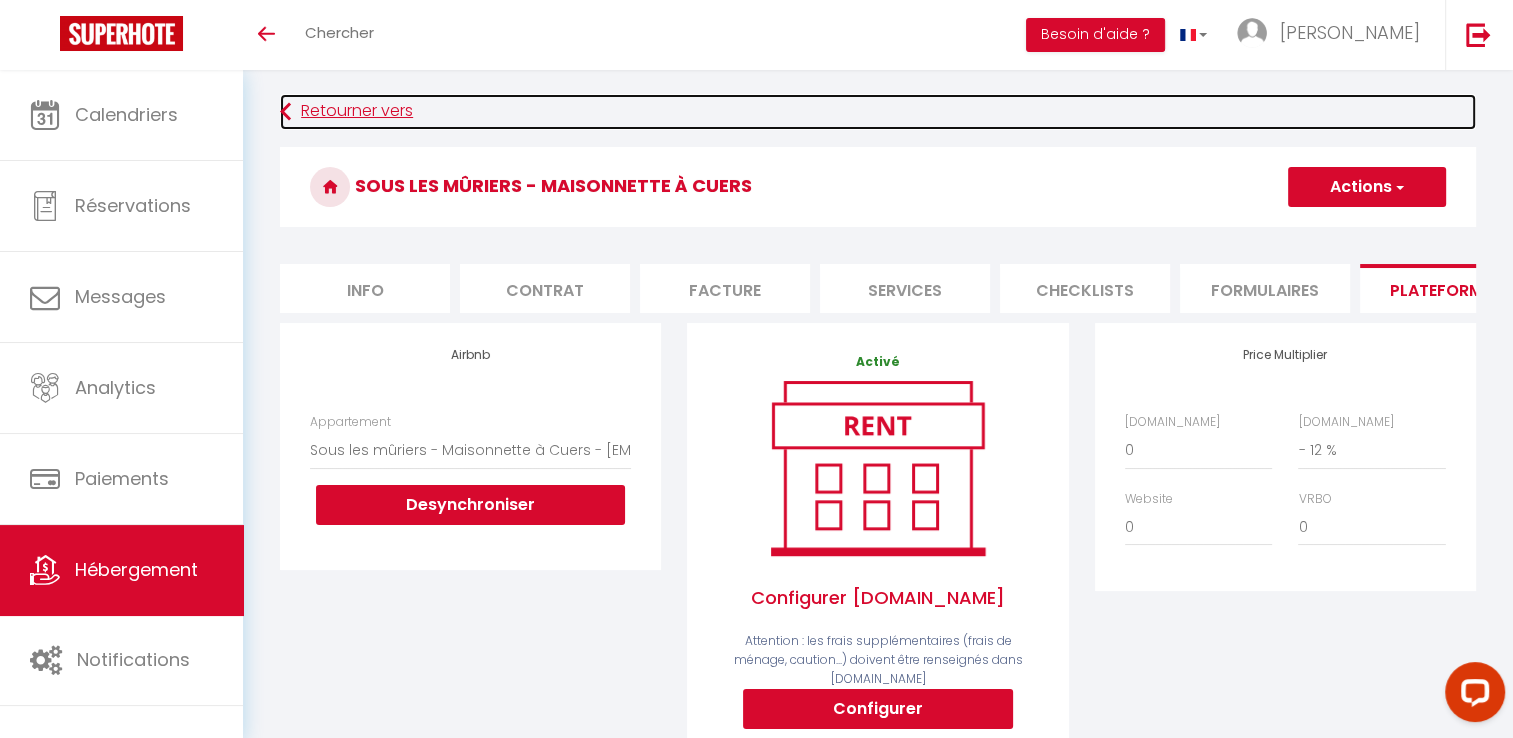 click on "Retourner vers" at bounding box center (878, 112) 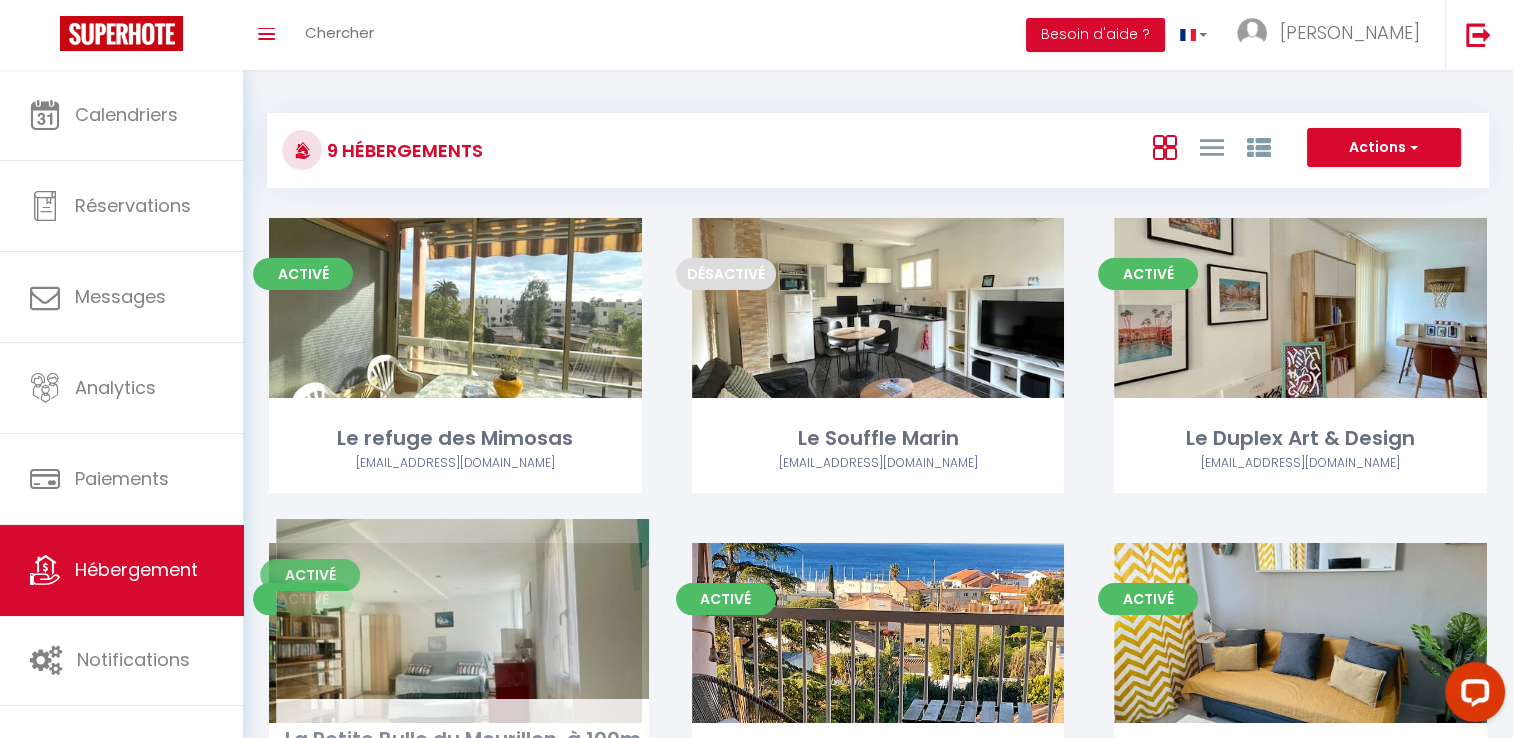 type 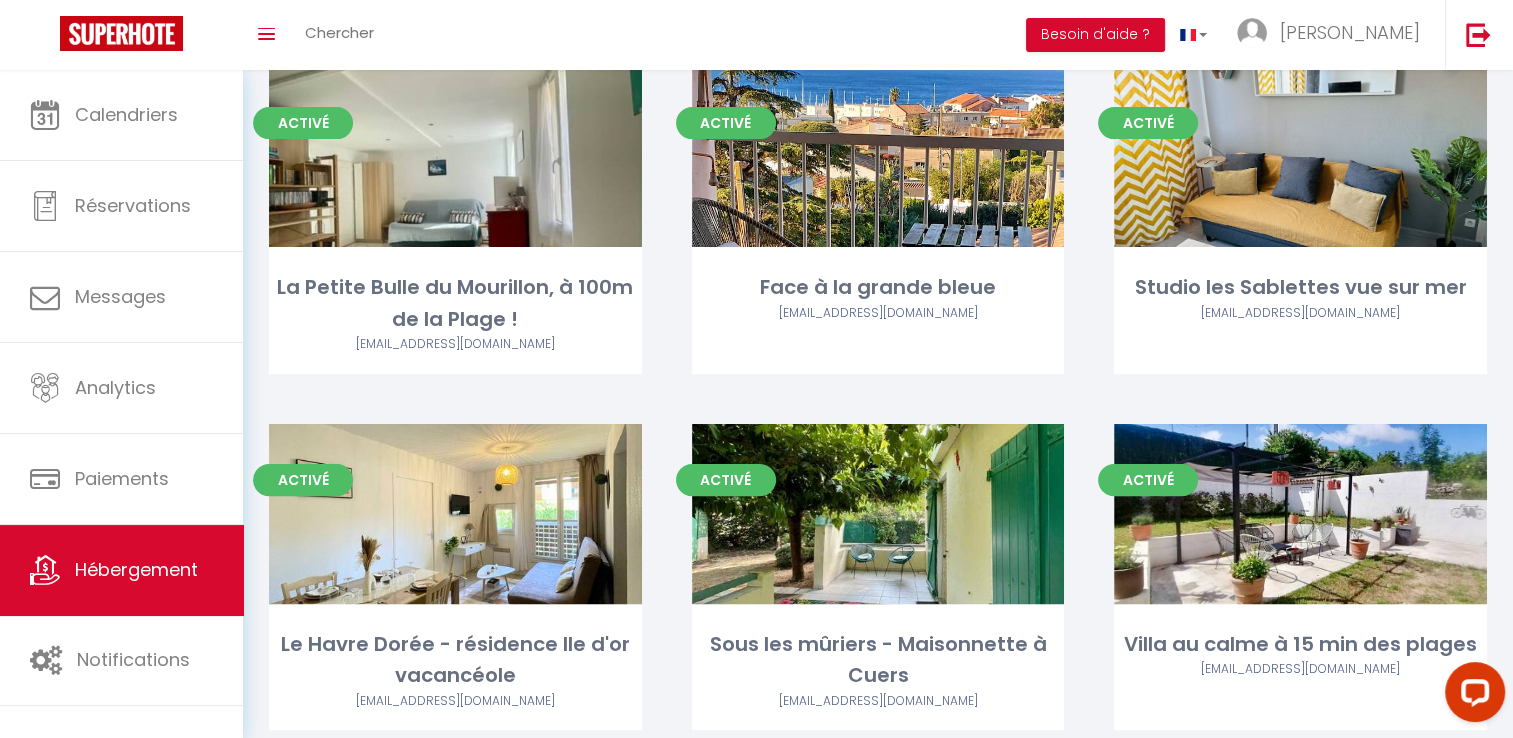 scroll, scrollTop: 479, scrollLeft: 0, axis: vertical 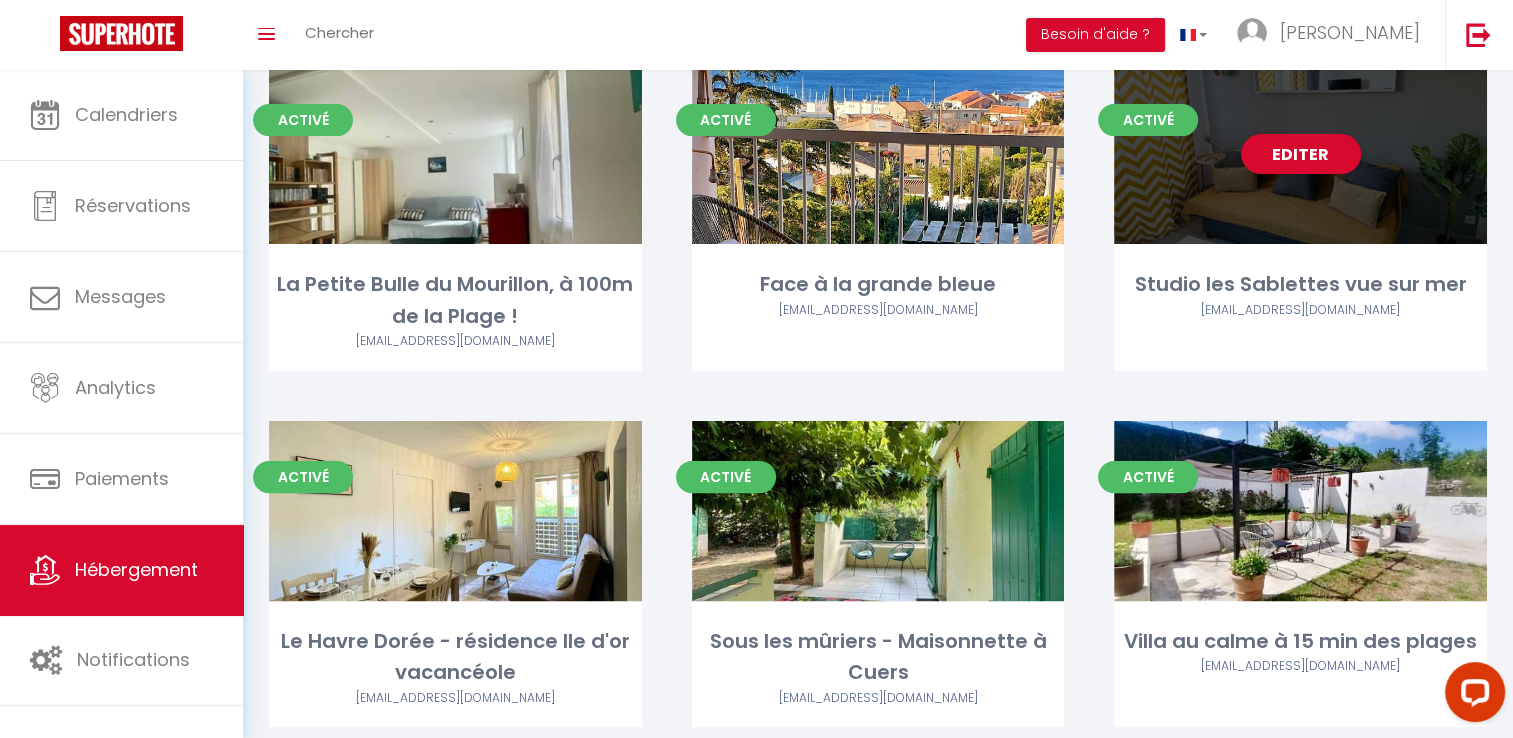 click on "Editer" at bounding box center [1300, 154] 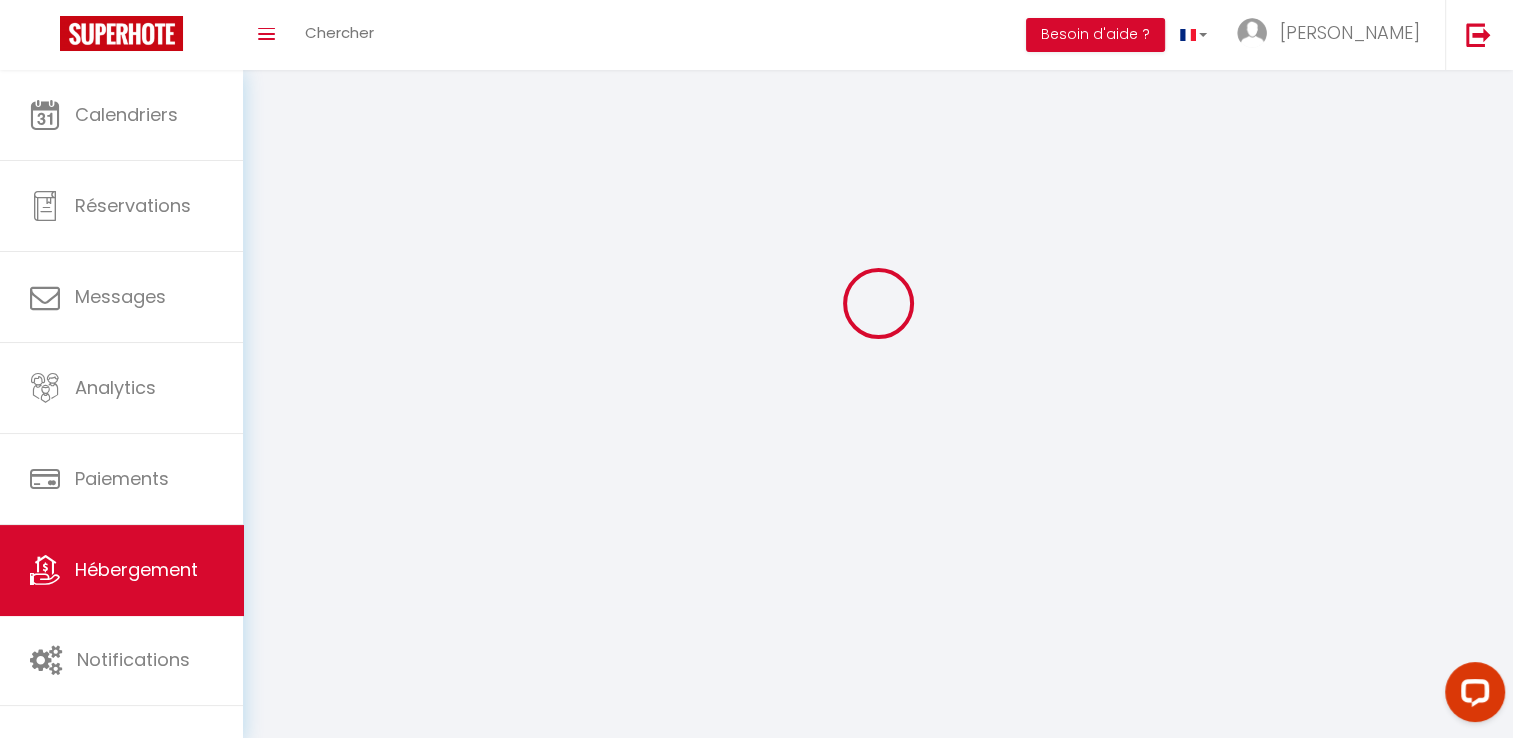 scroll, scrollTop: 0, scrollLeft: 0, axis: both 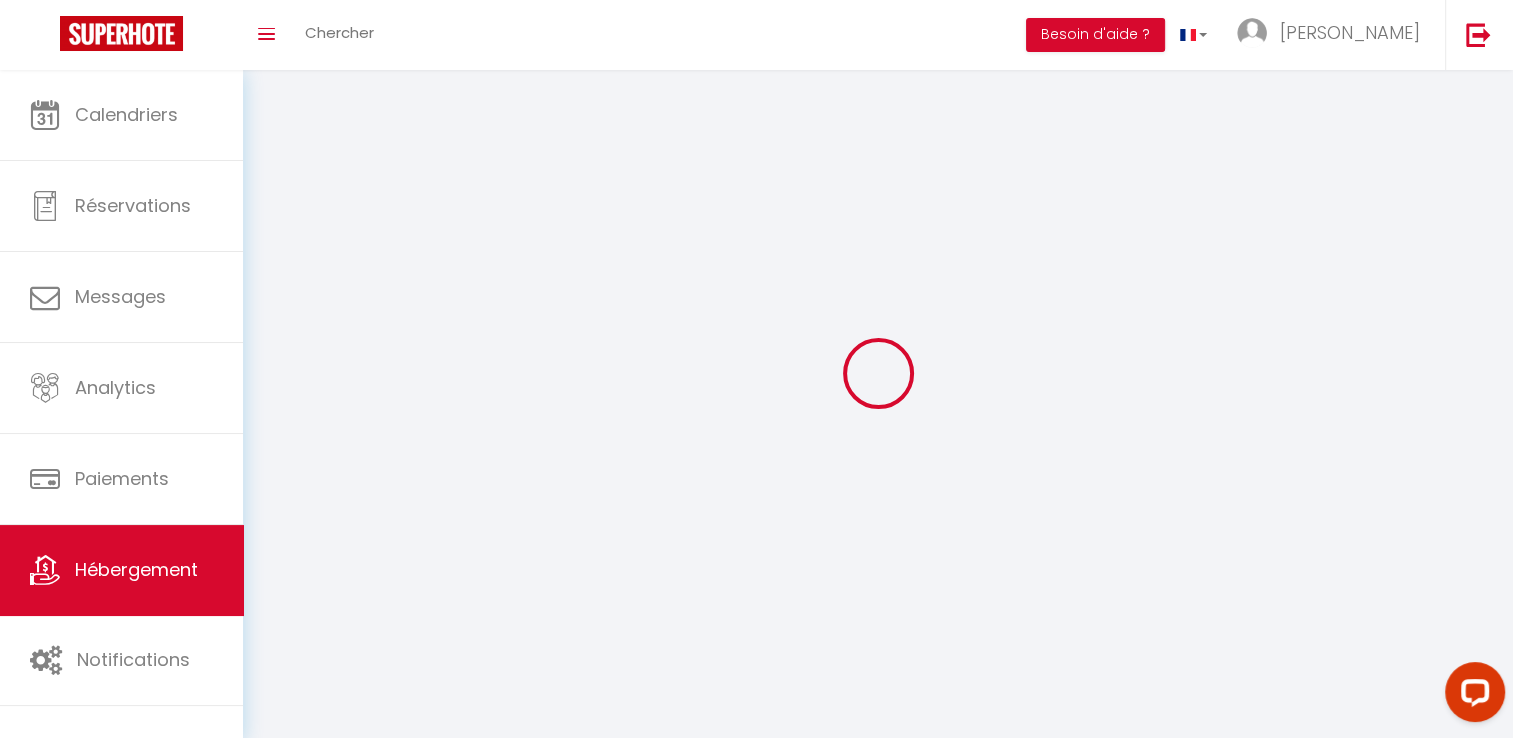 select 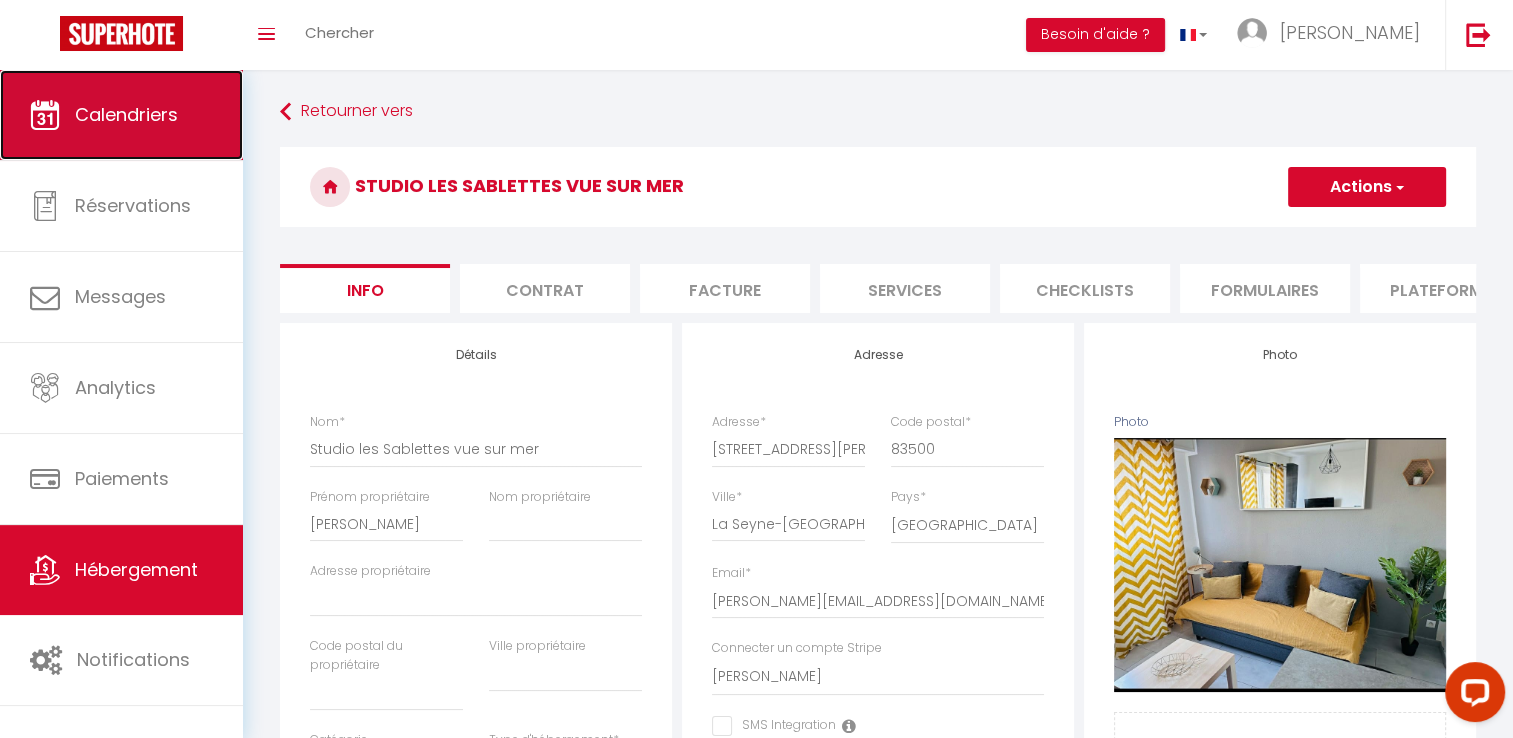 click on "Calendriers" at bounding box center [126, 114] 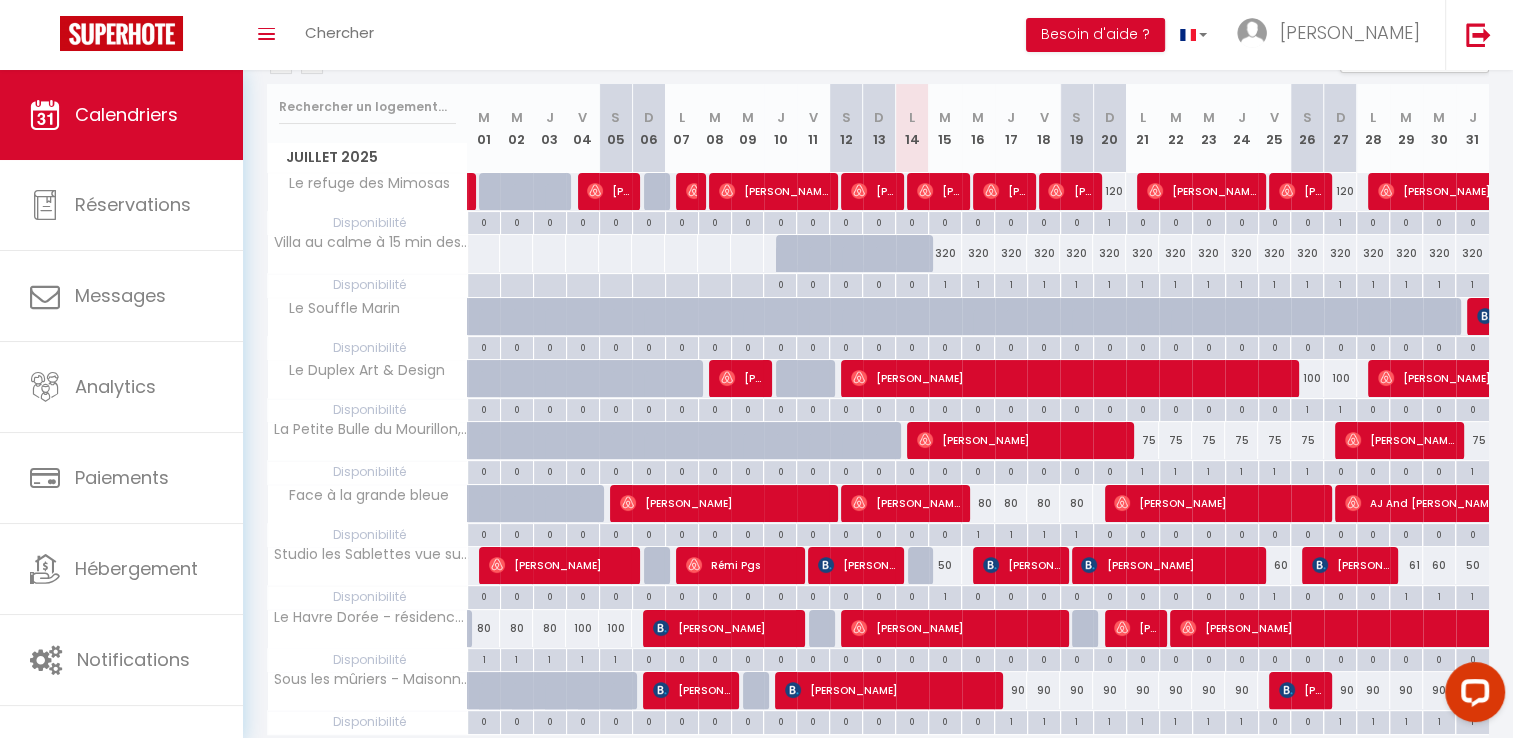 scroll, scrollTop: 244, scrollLeft: 0, axis: vertical 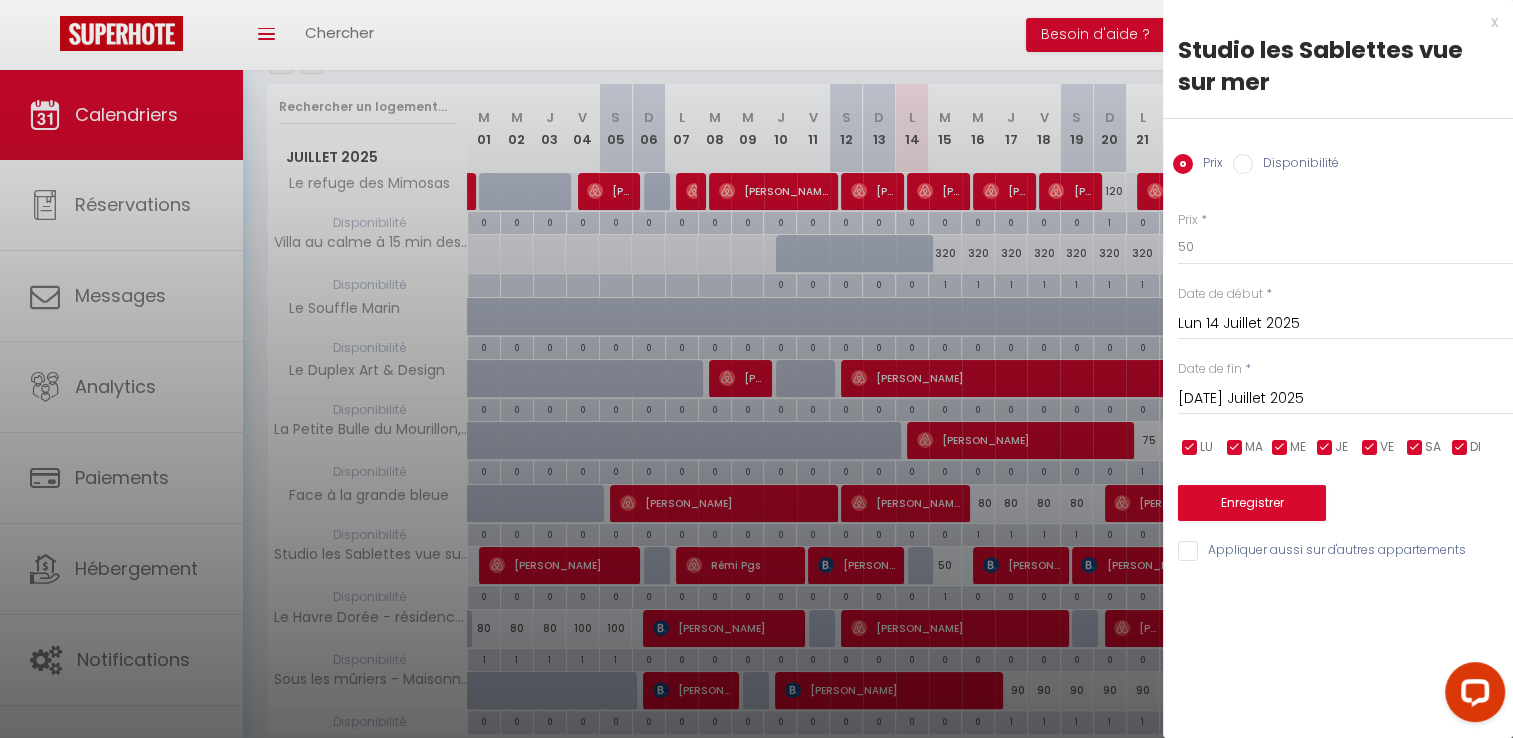 click at bounding box center (756, 369) 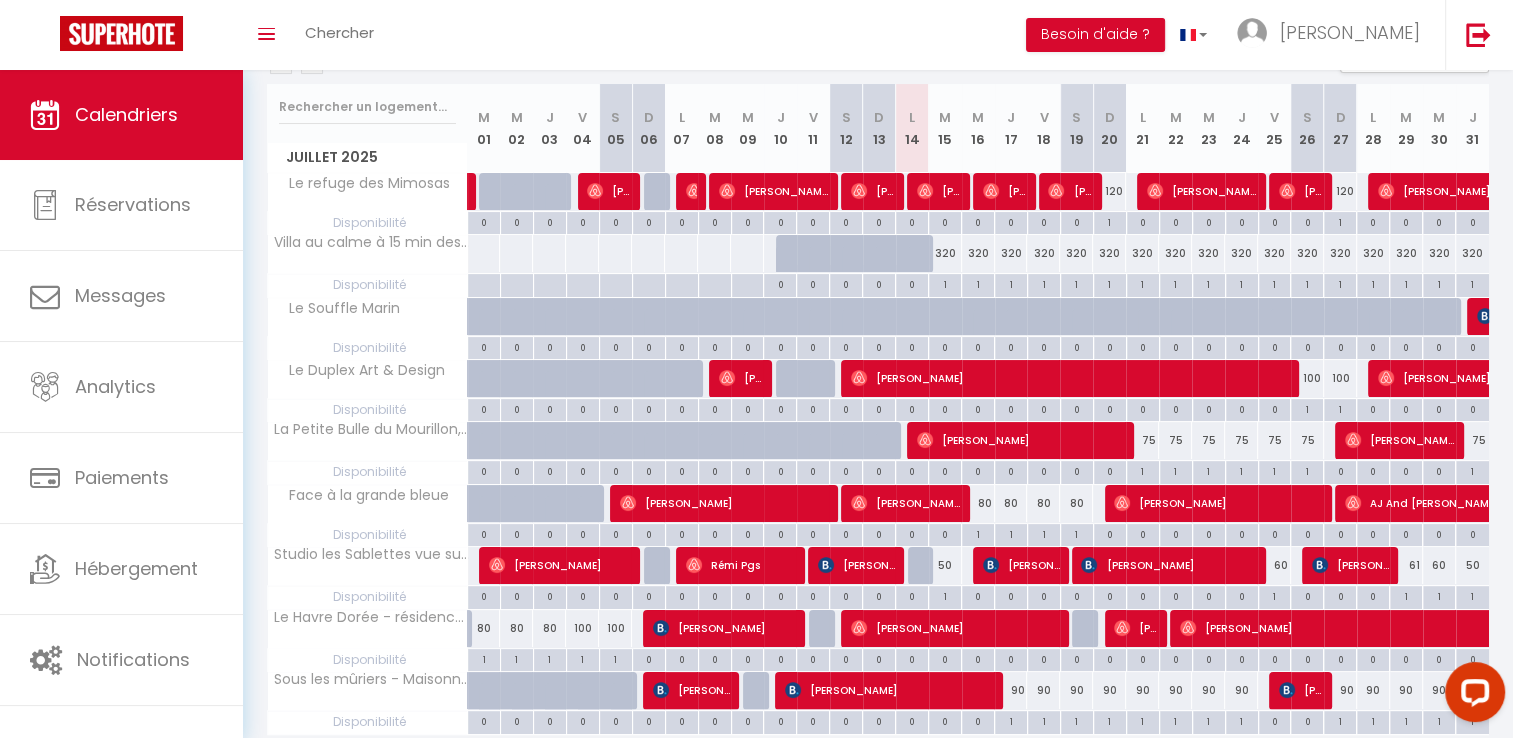 click at bounding box center (924, 566) 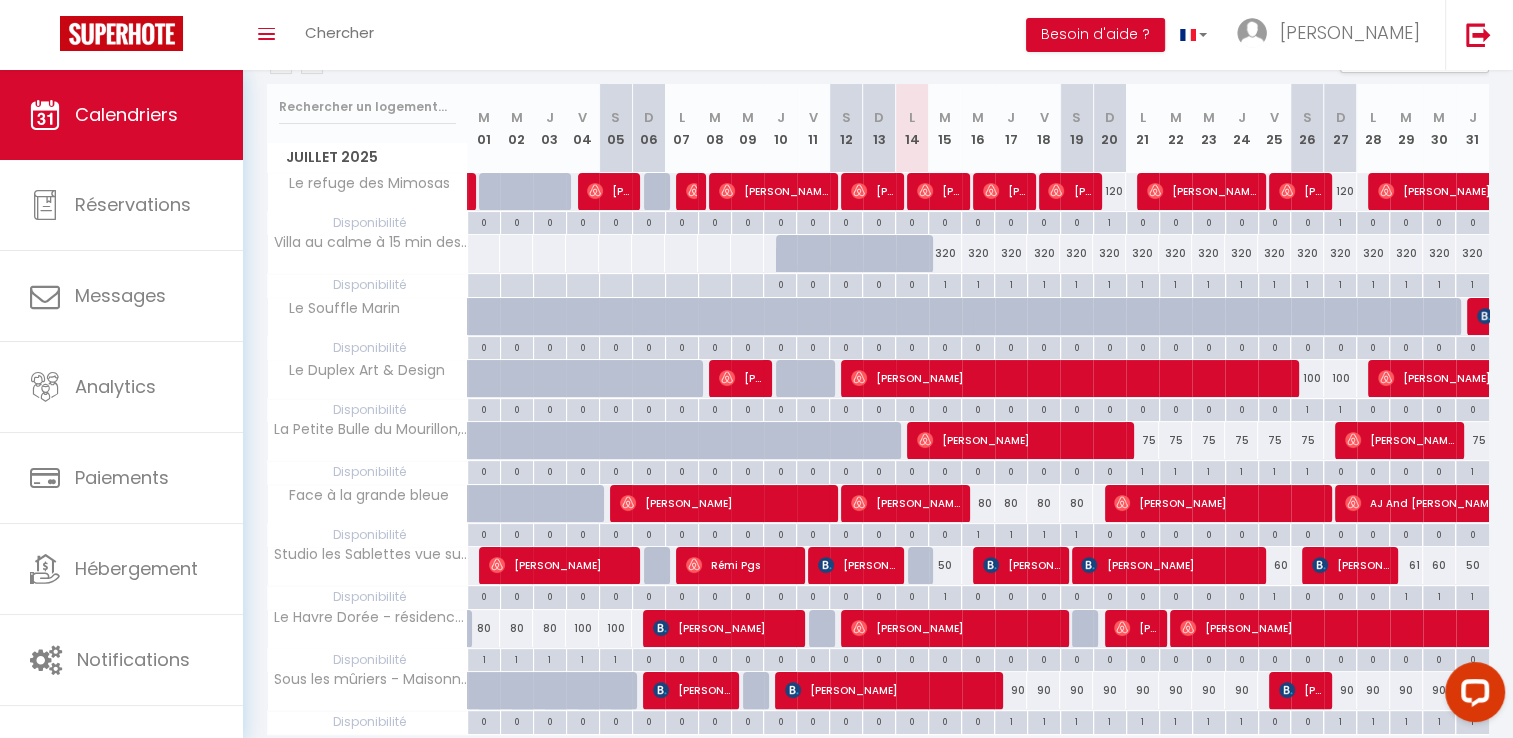 type on "50" 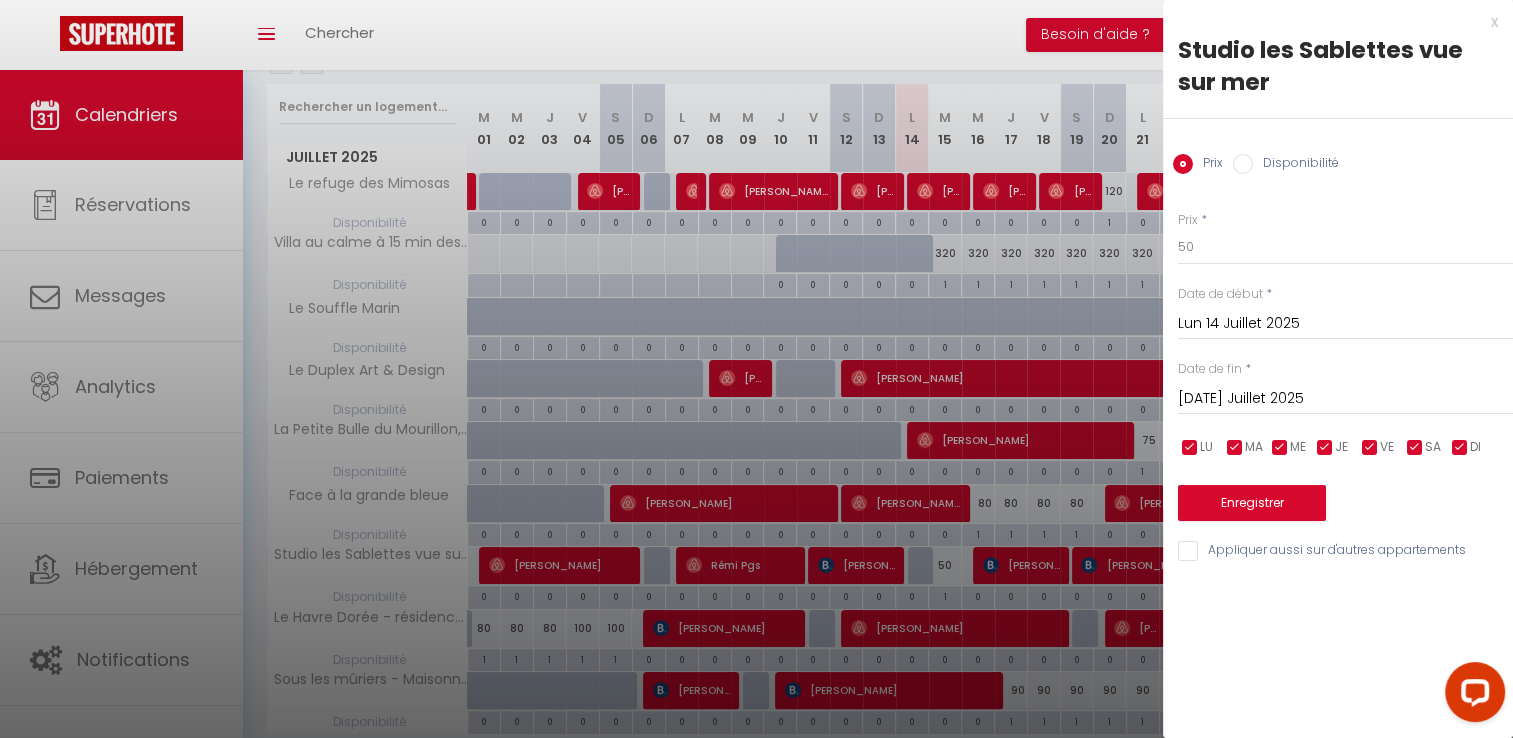 click on "Disponibilité" at bounding box center (1243, 164) 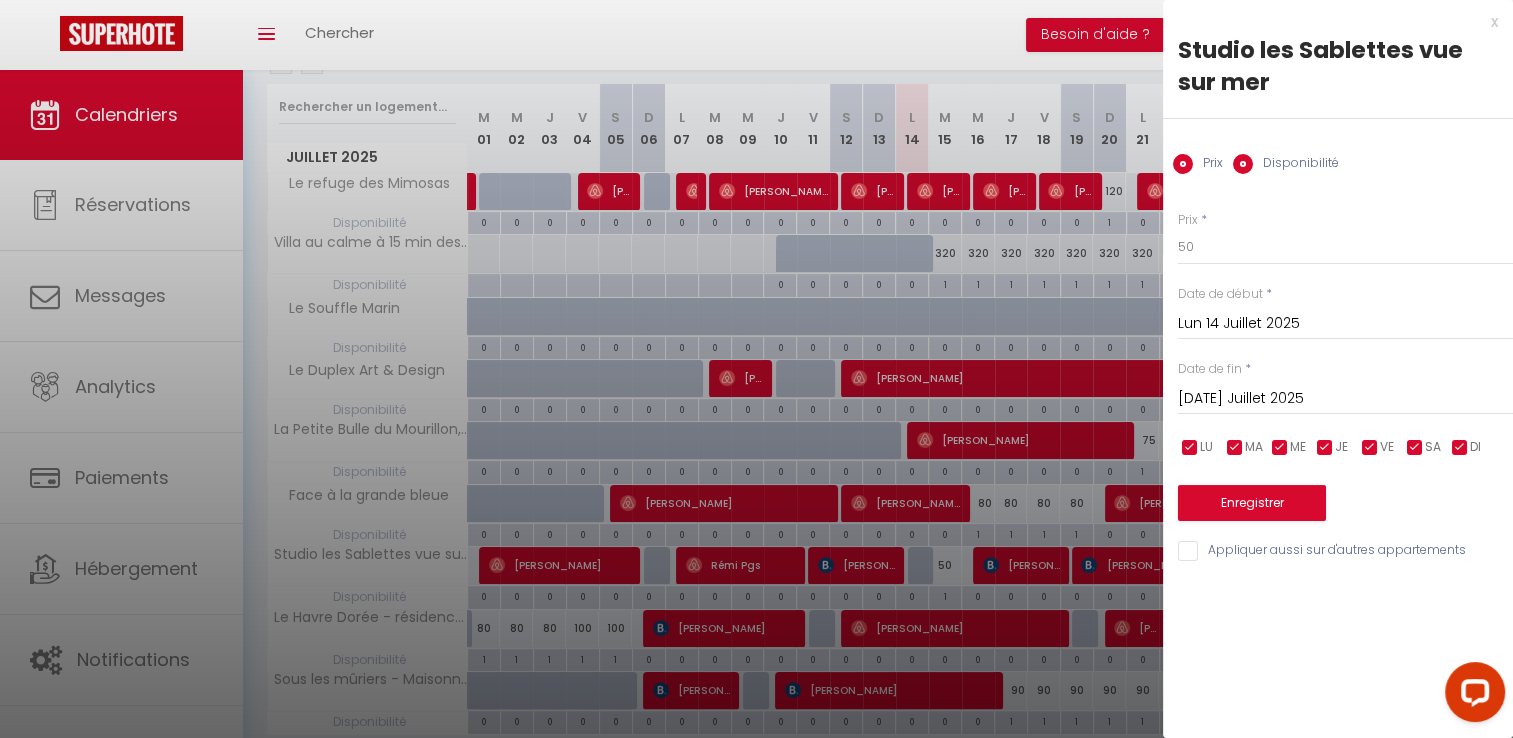 radio on "false" 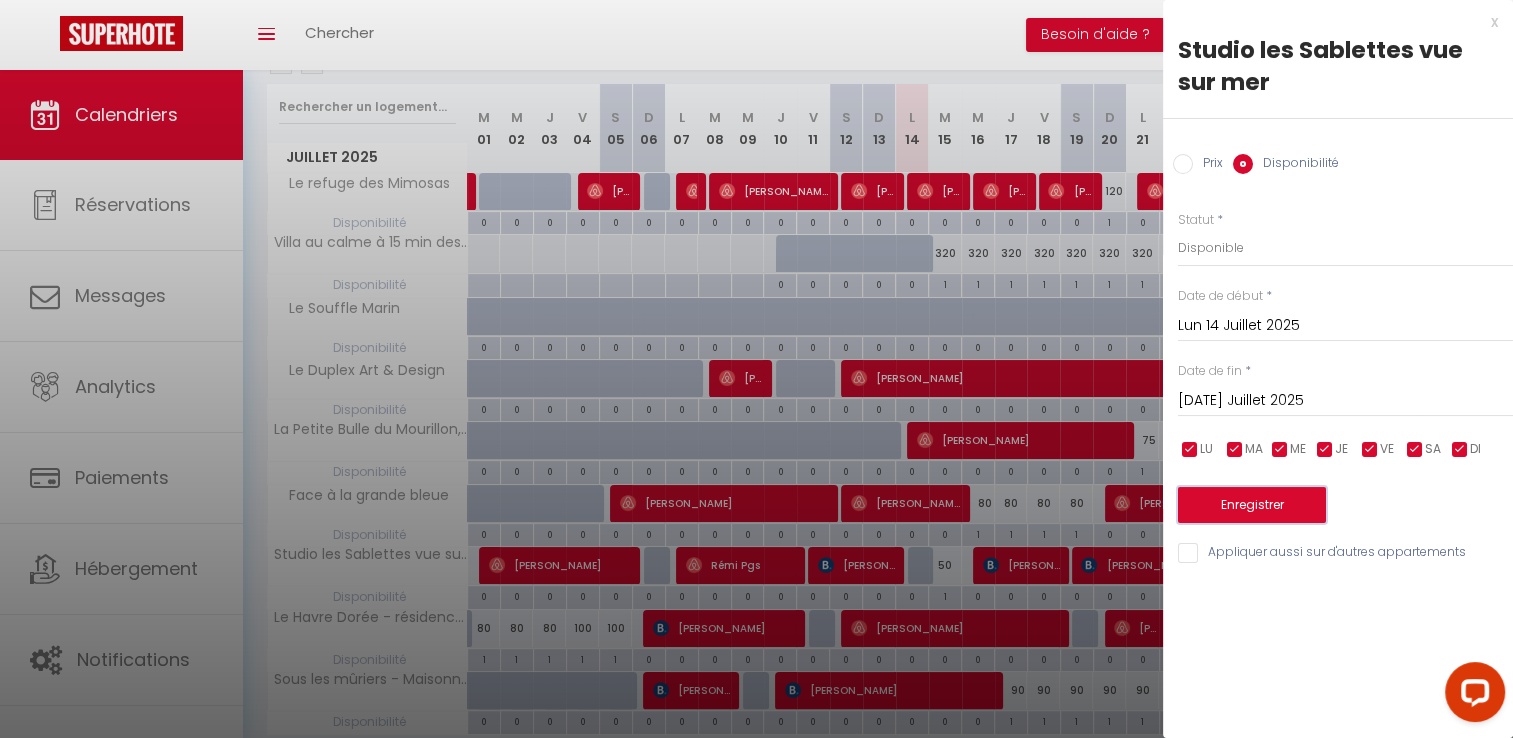 click on "Enregistrer" at bounding box center (1252, 505) 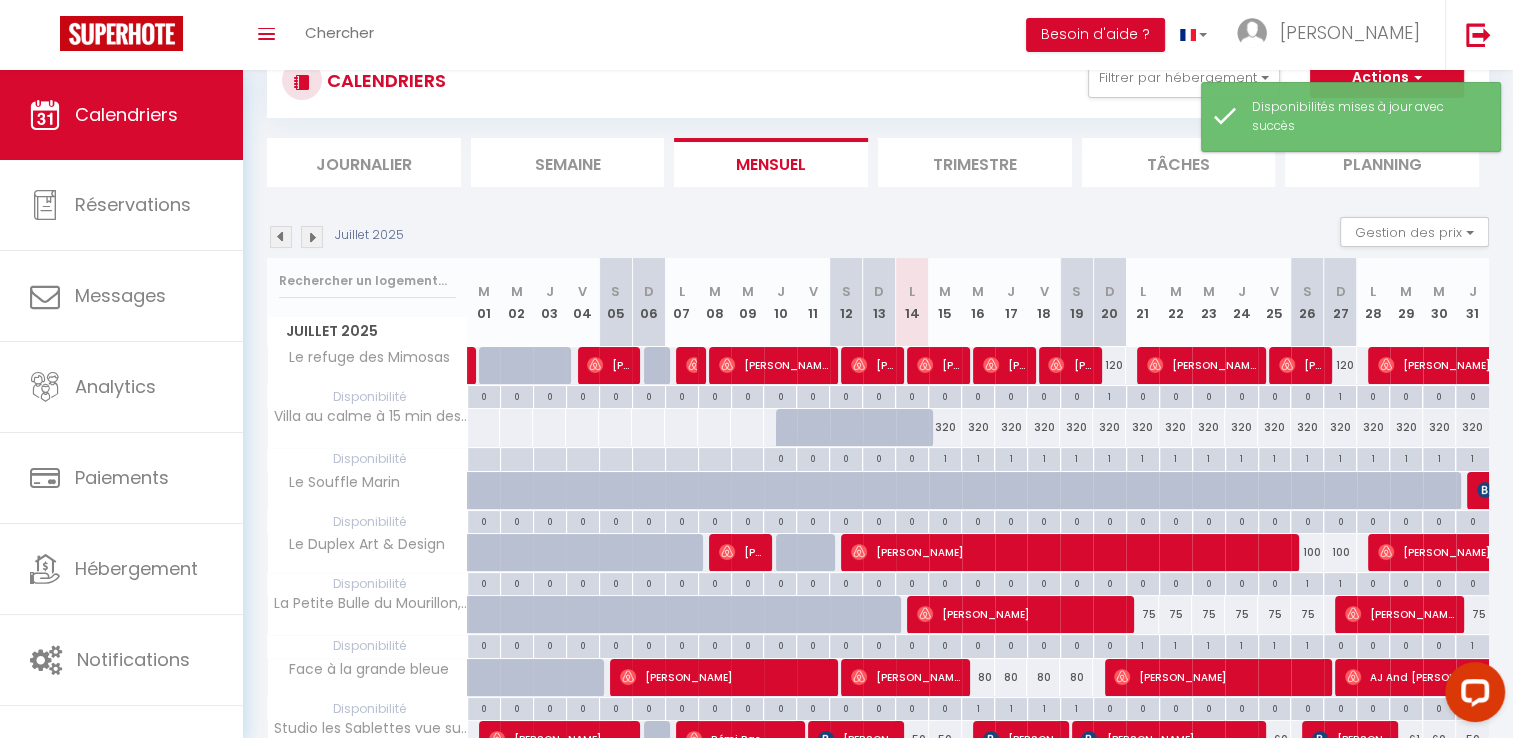 scroll, scrollTop: 244, scrollLeft: 0, axis: vertical 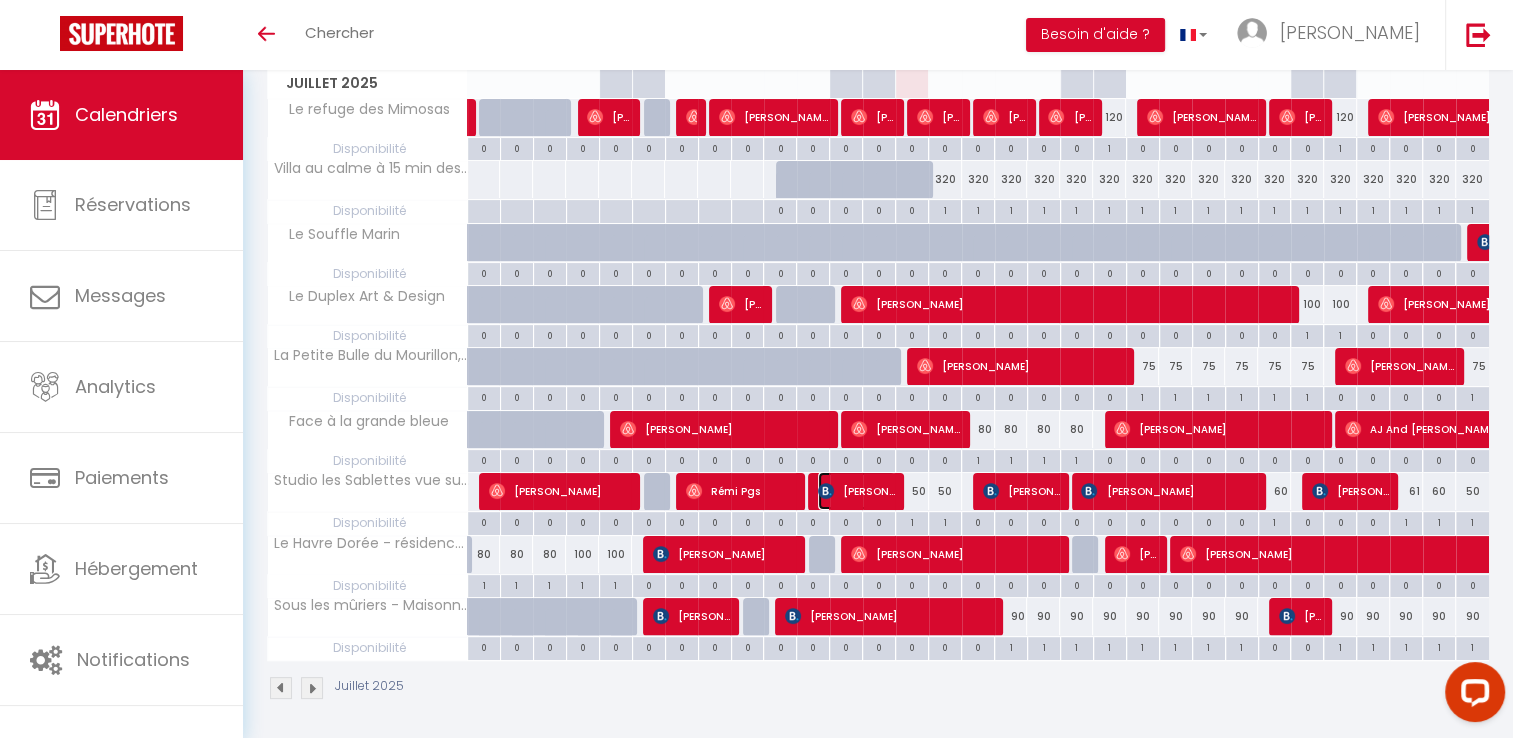 click on "Benoît Cogné" at bounding box center [856, 491] 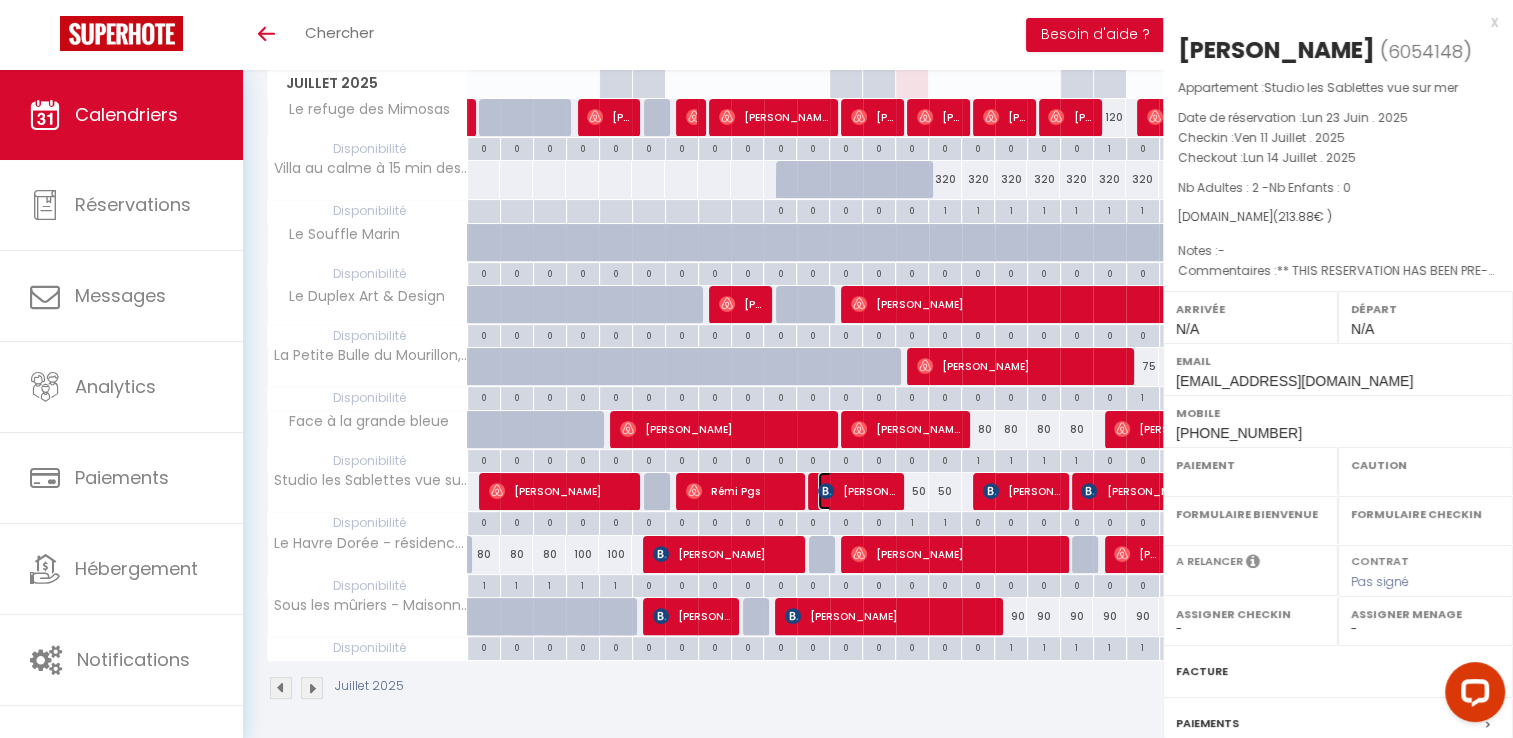 select on "OK" 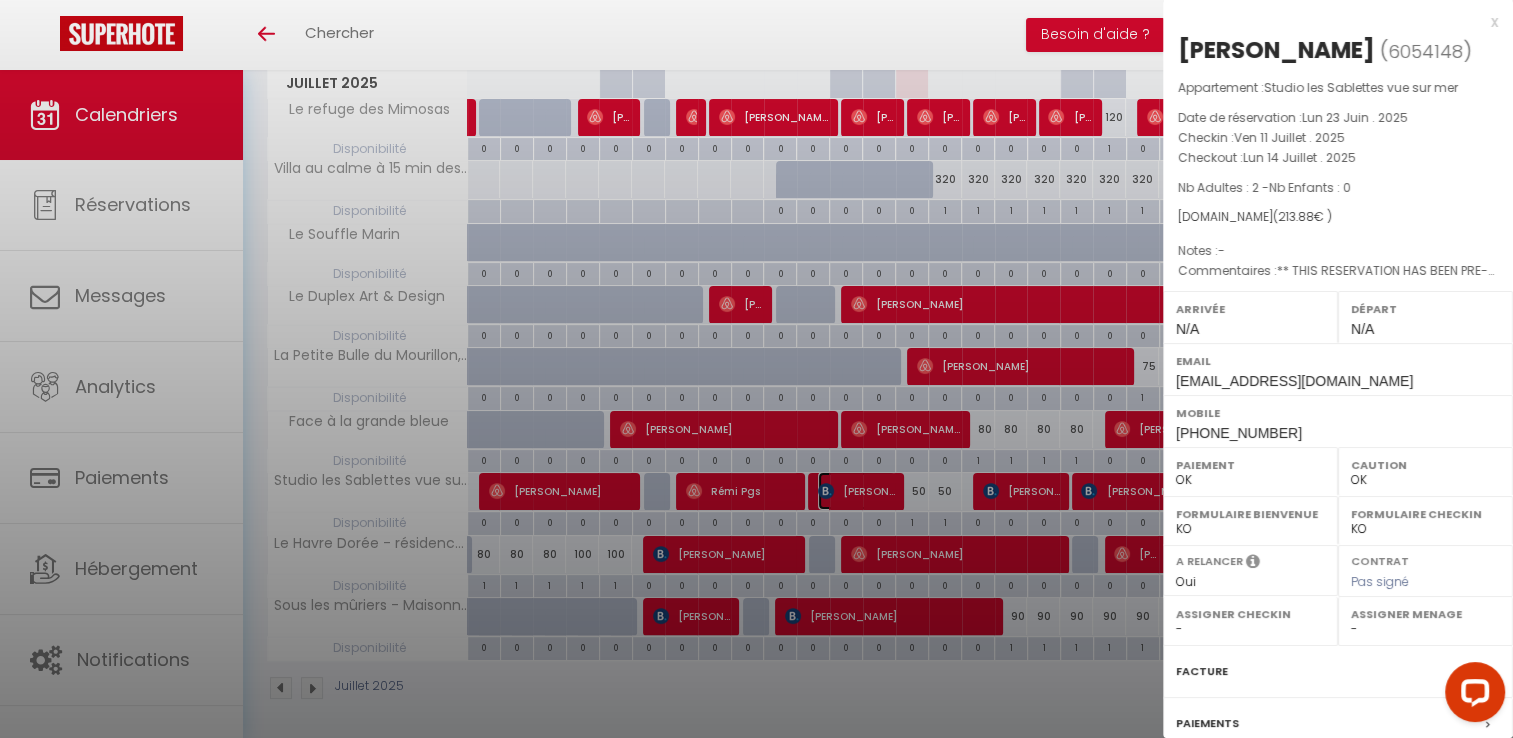 select on "39550" 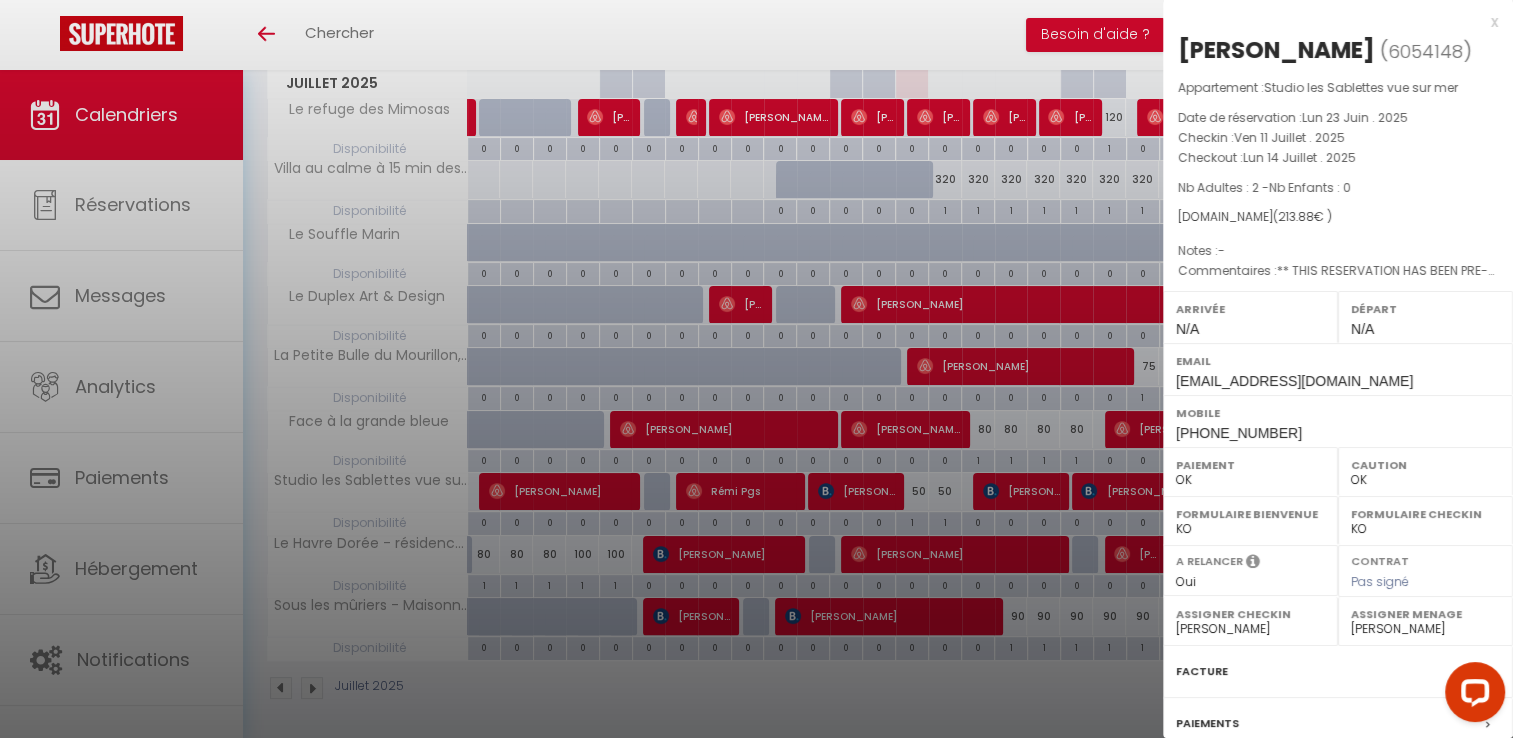 click on "x" at bounding box center (1330, 22) 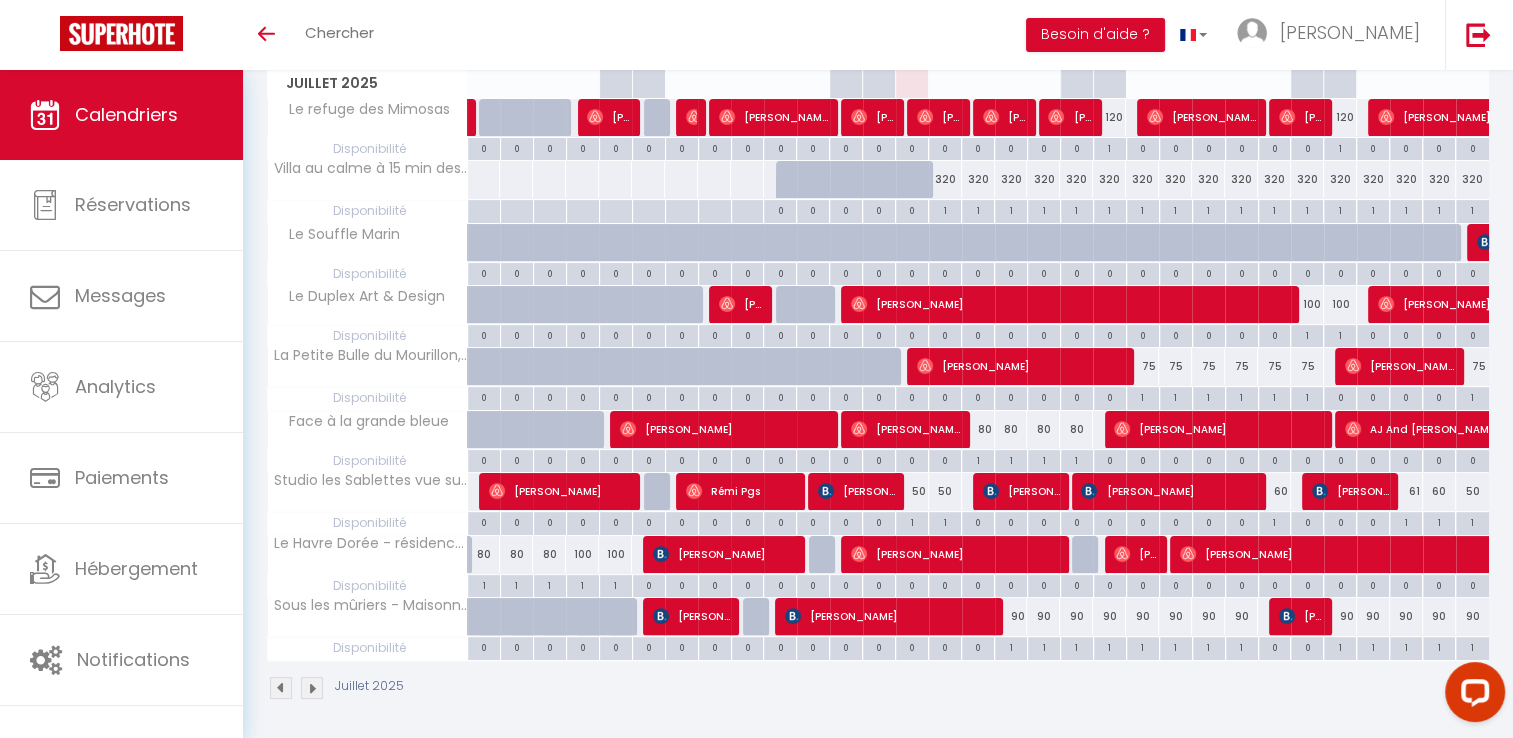 click on "50" at bounding box center (912, 491) 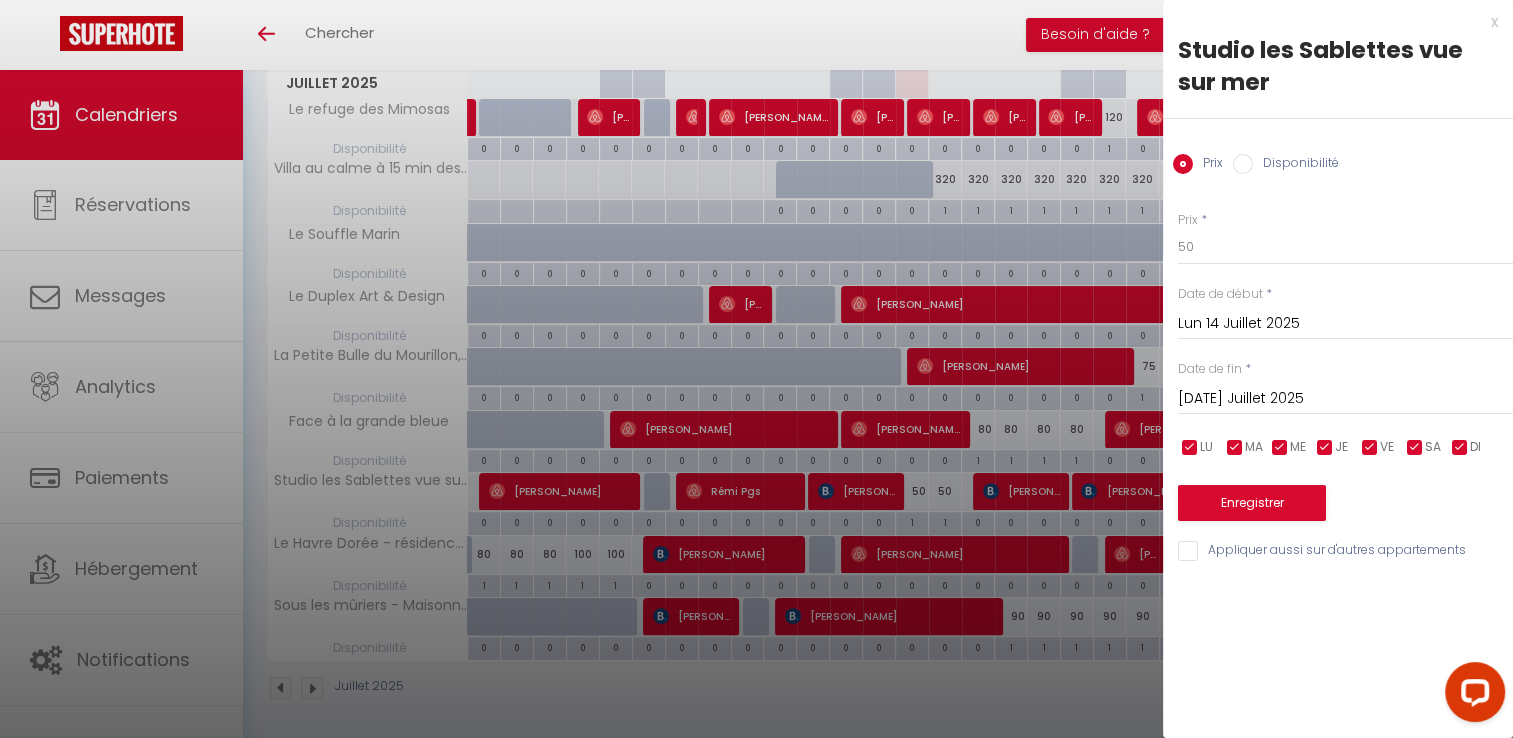 click on "Disponibilité" at bounding box center (1243, 164) 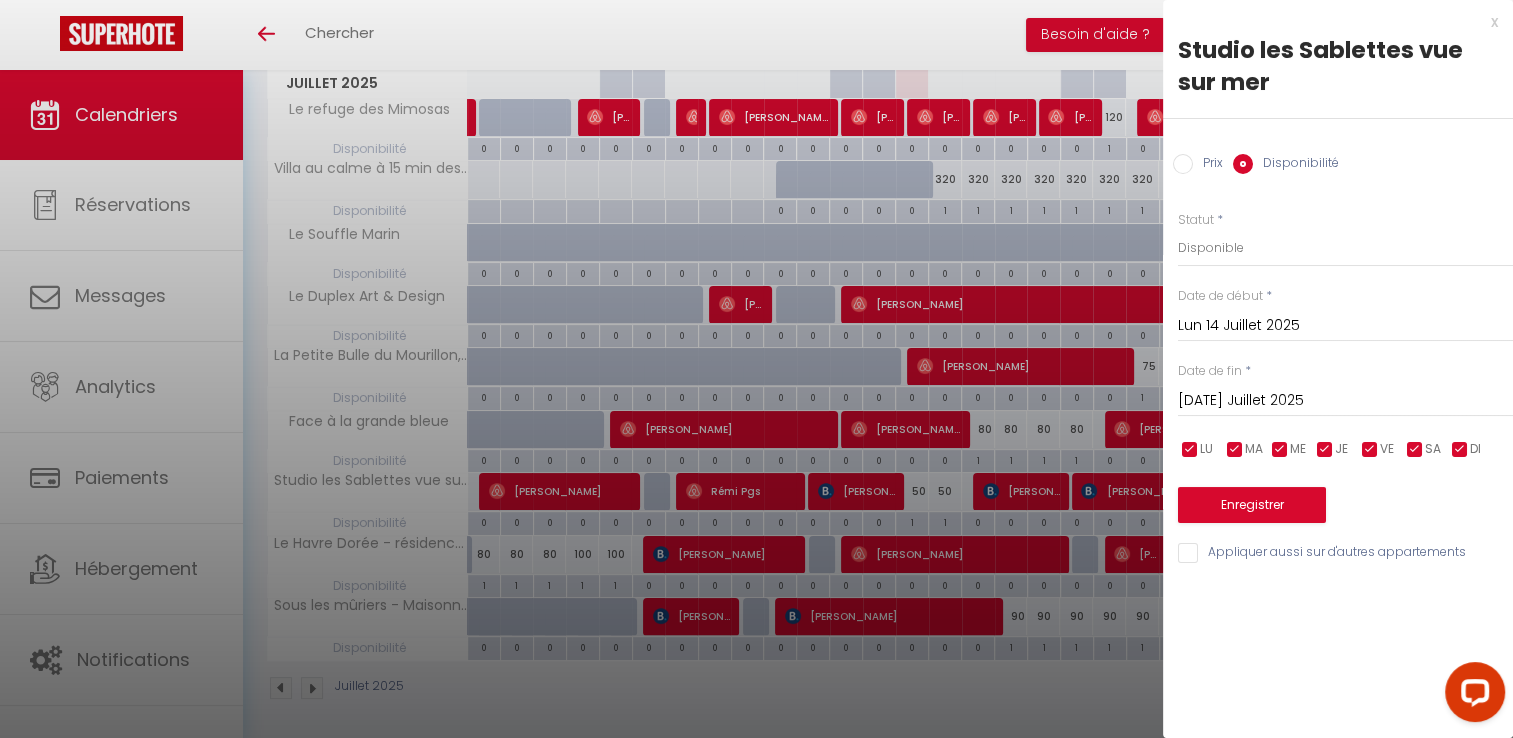 click on "Prix" at bounding box center [1183, 164] 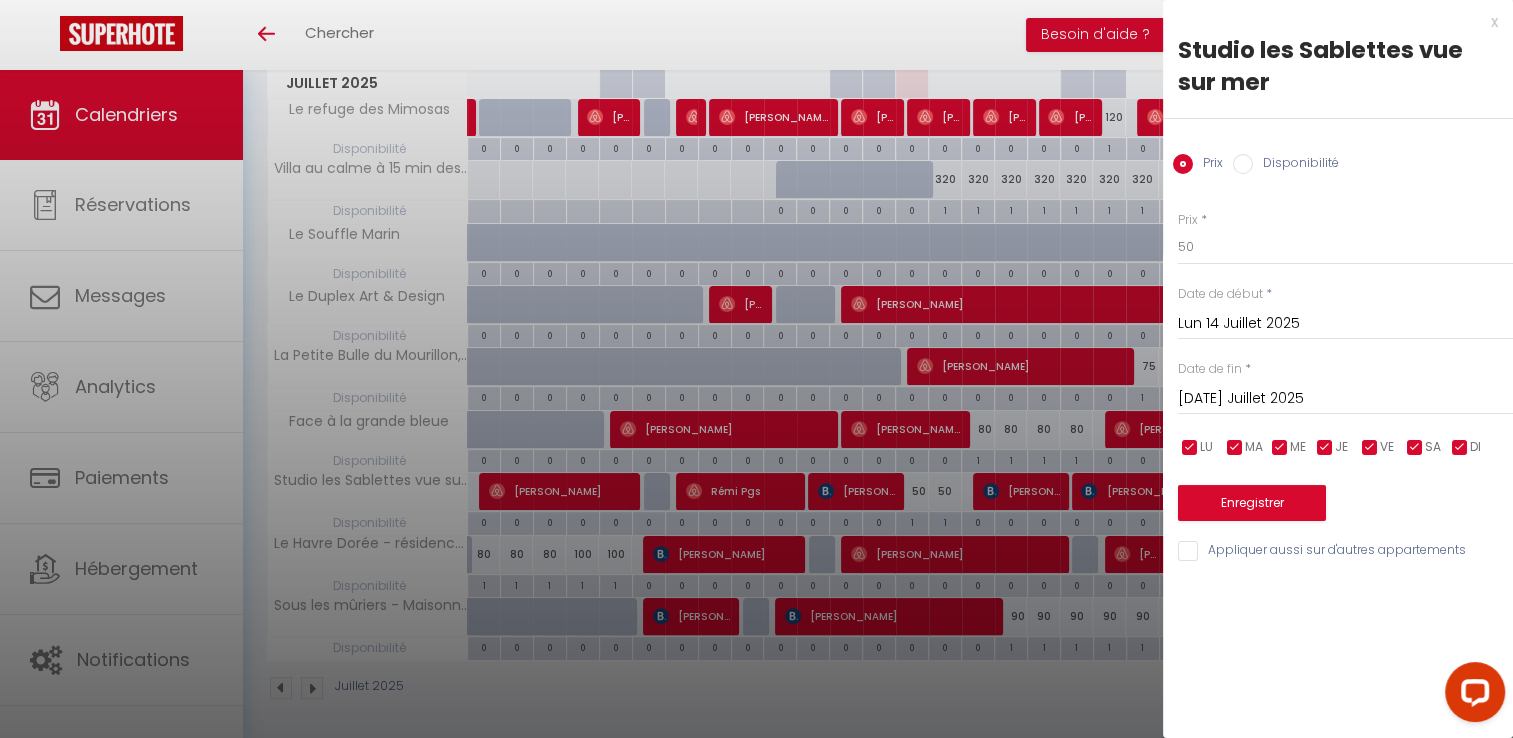 click on "Disponibilité" at bounding box center [1243, 164] 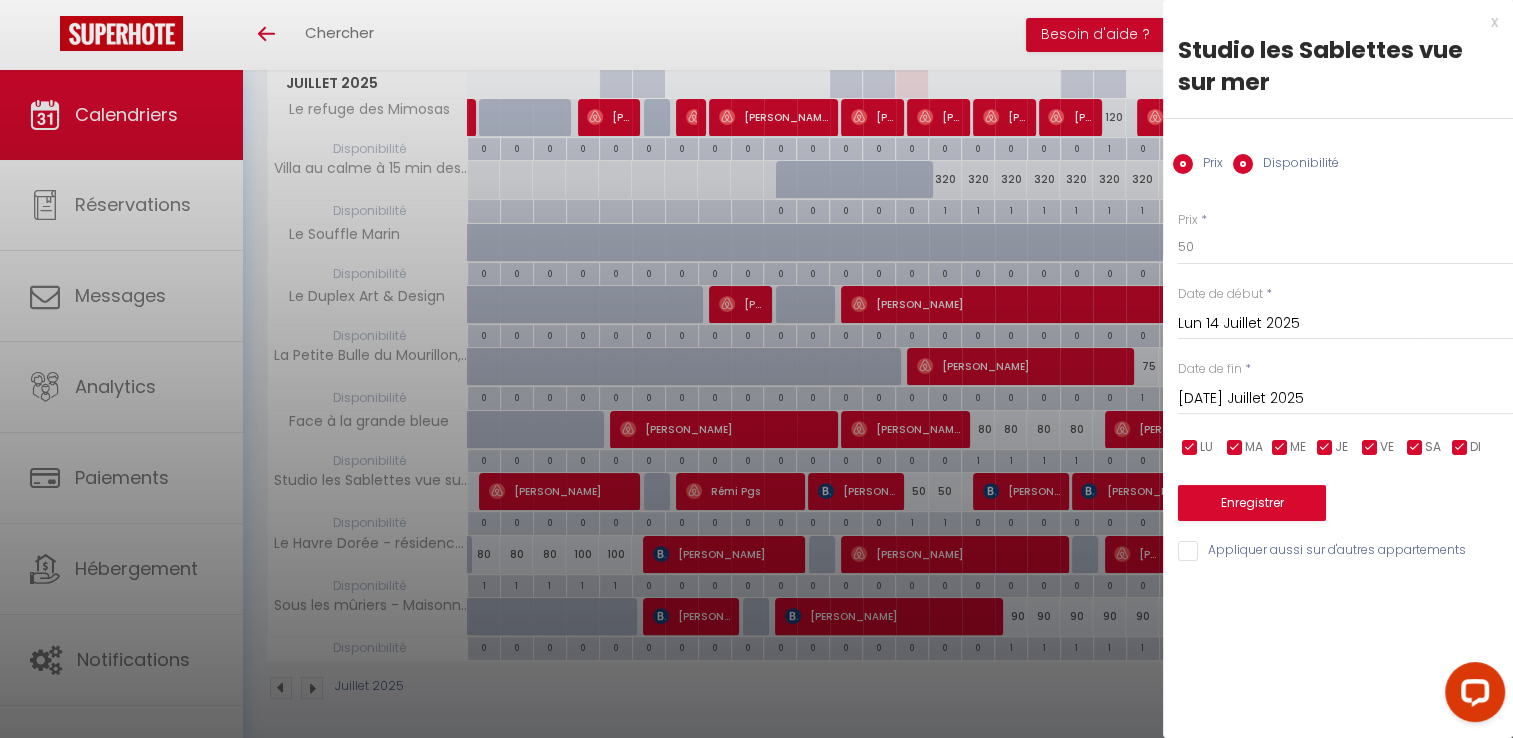 radio on "false" 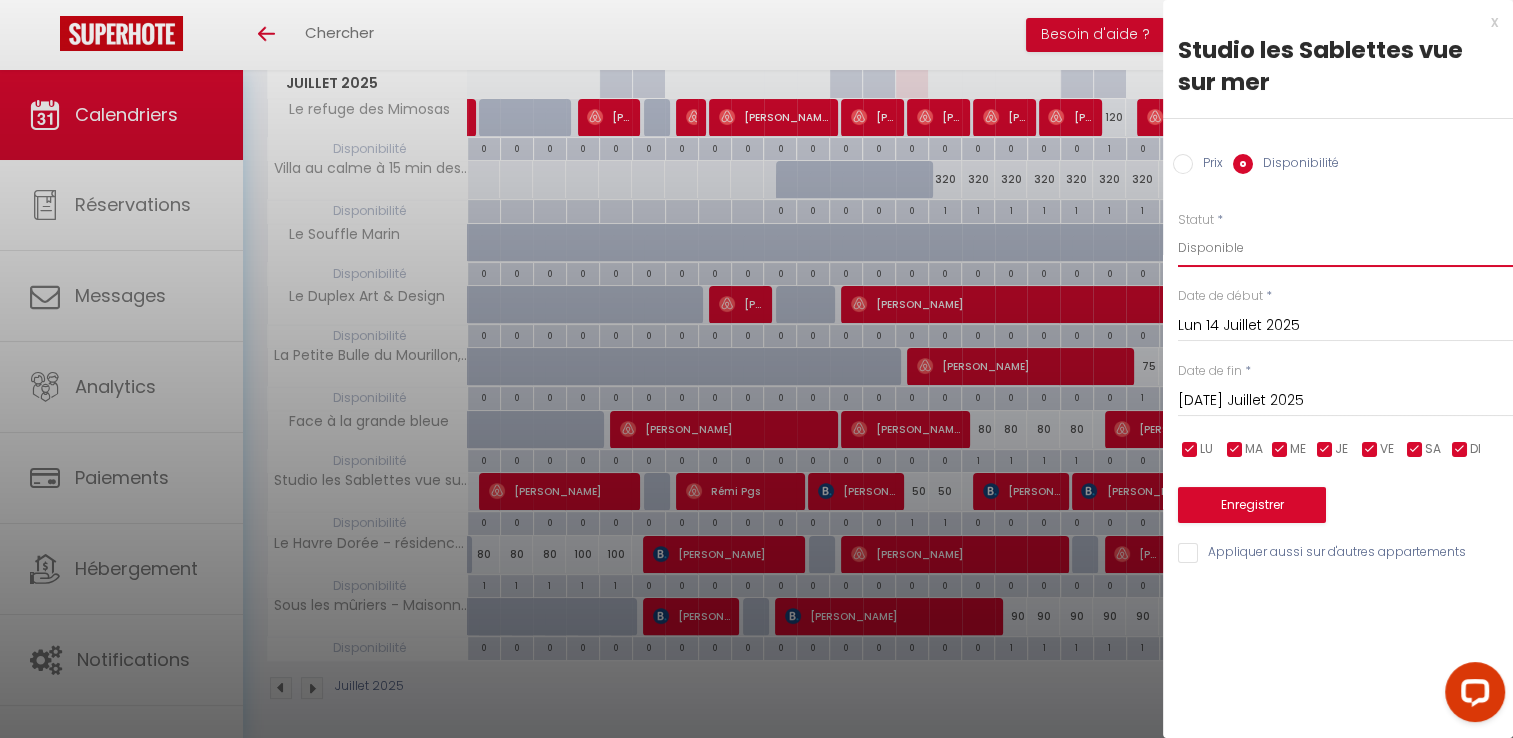 click on "Disponible
Indisponible" at bounding box center [1345, 248] 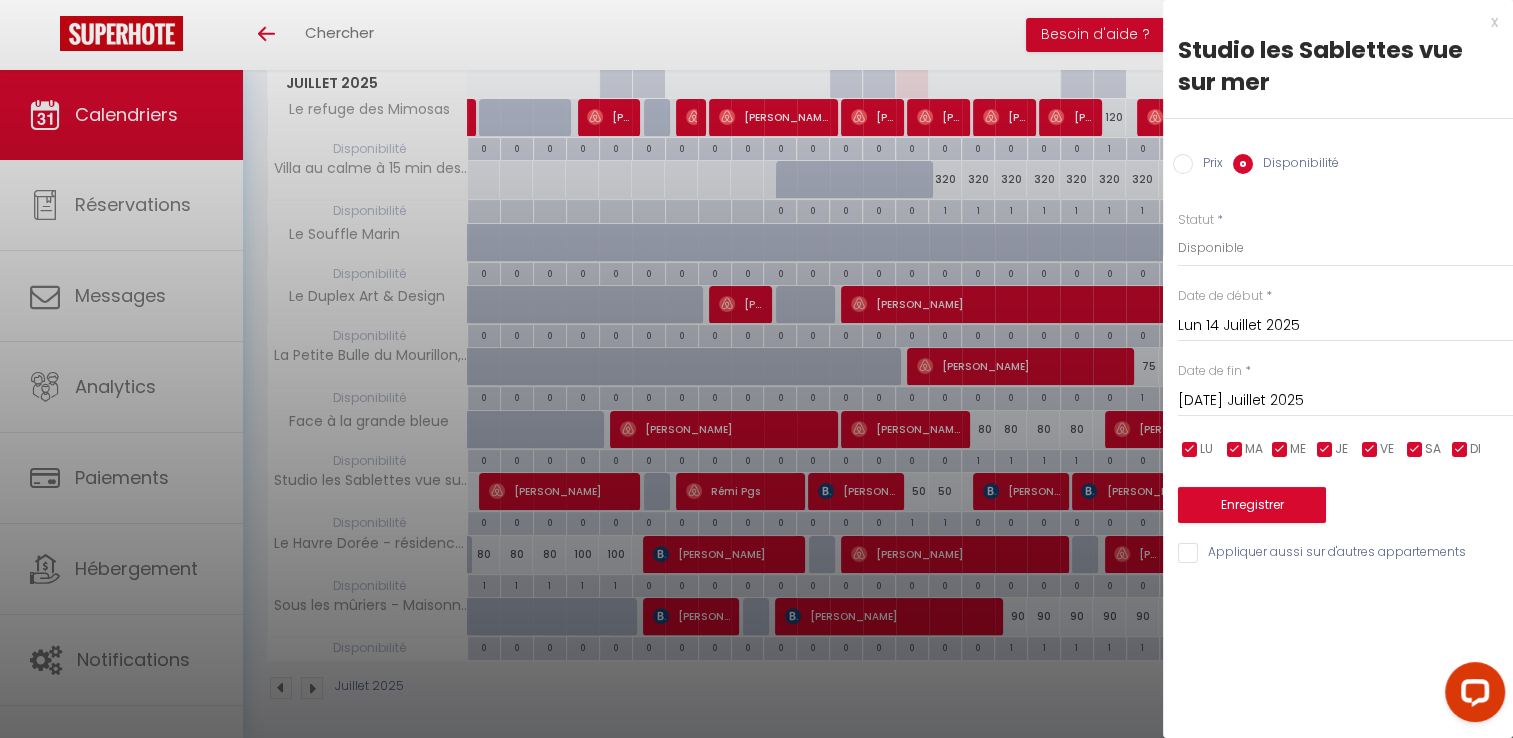 click on "x" at bounding box center (1330, 22) 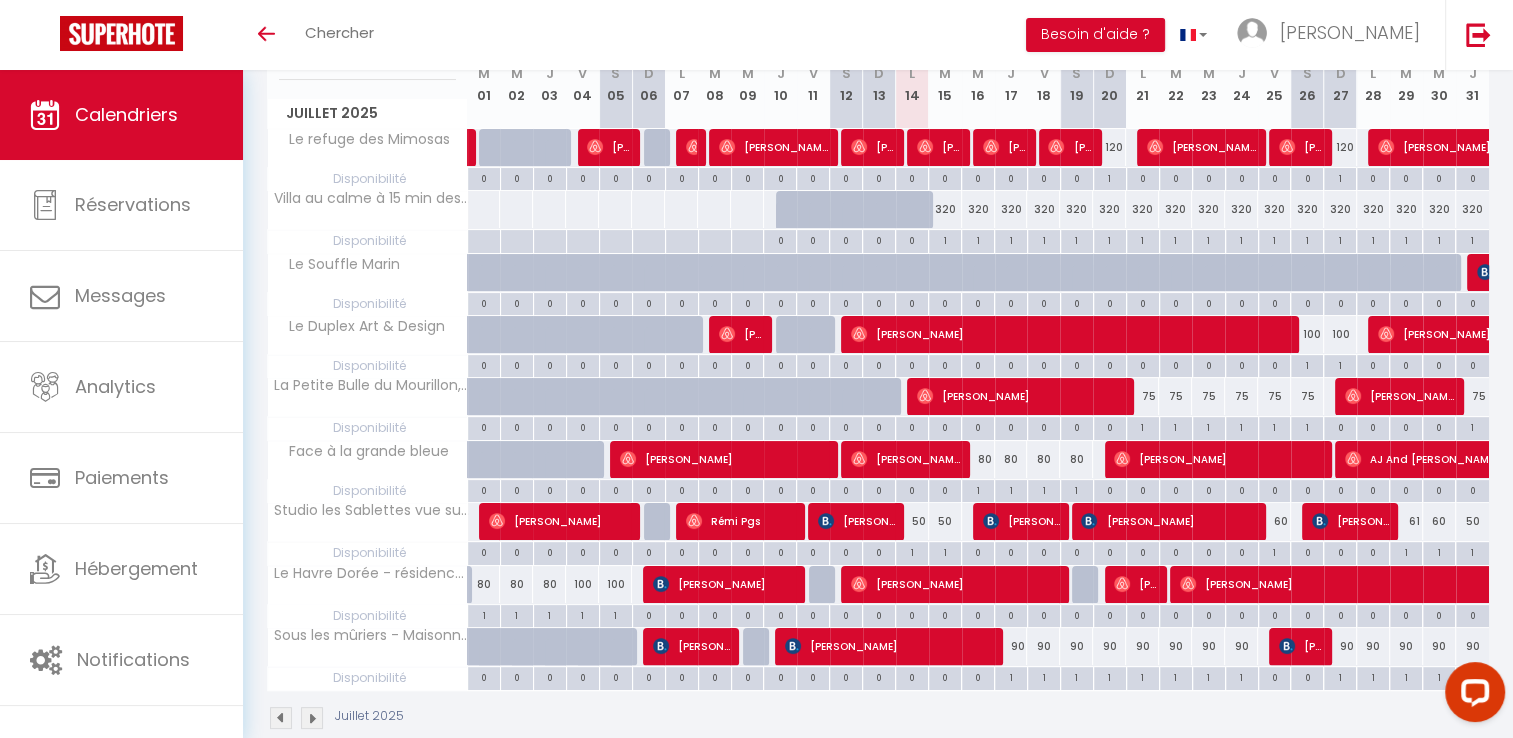scroll, scrollTop: 318, scrollLeft: 0, axis: vertical 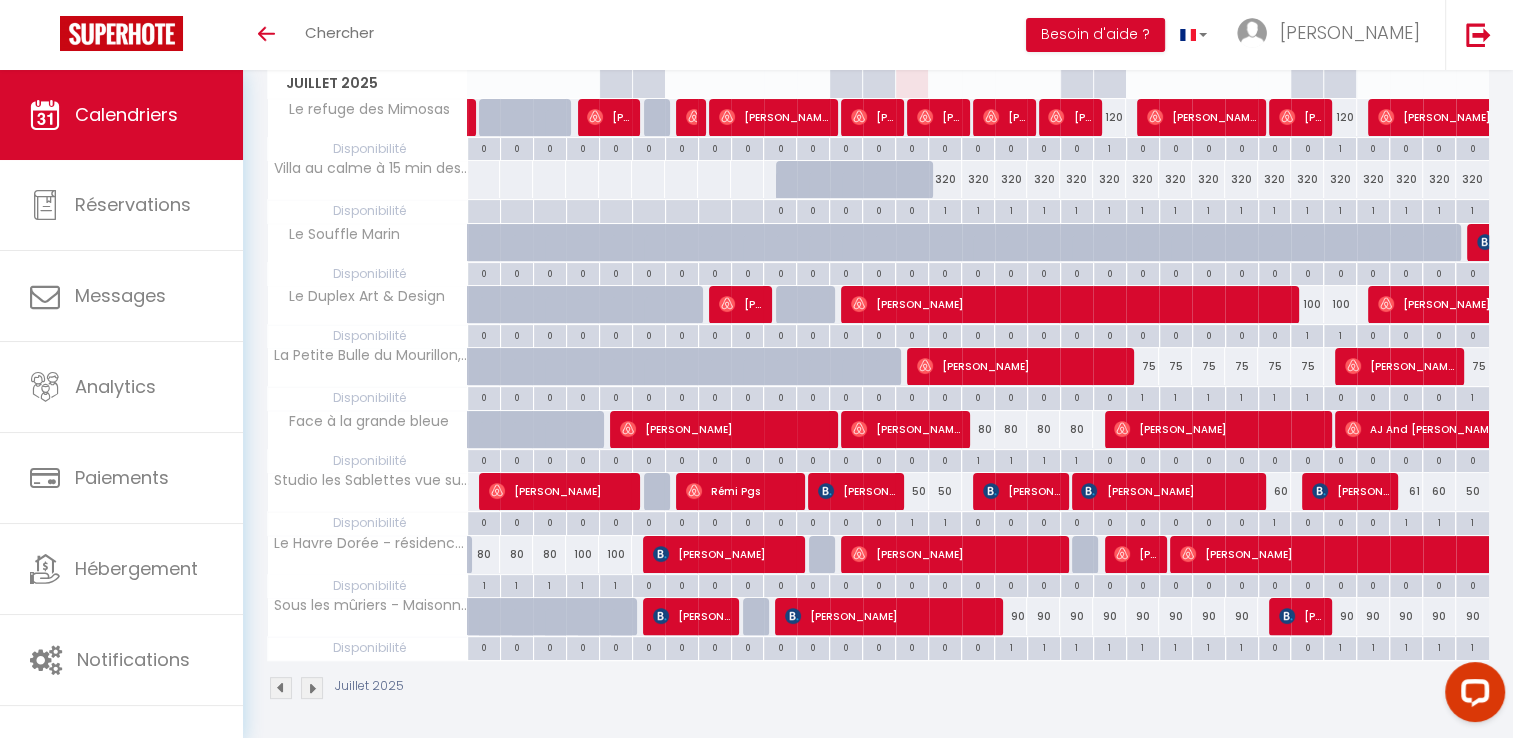 click at bounding box center [312, 688] 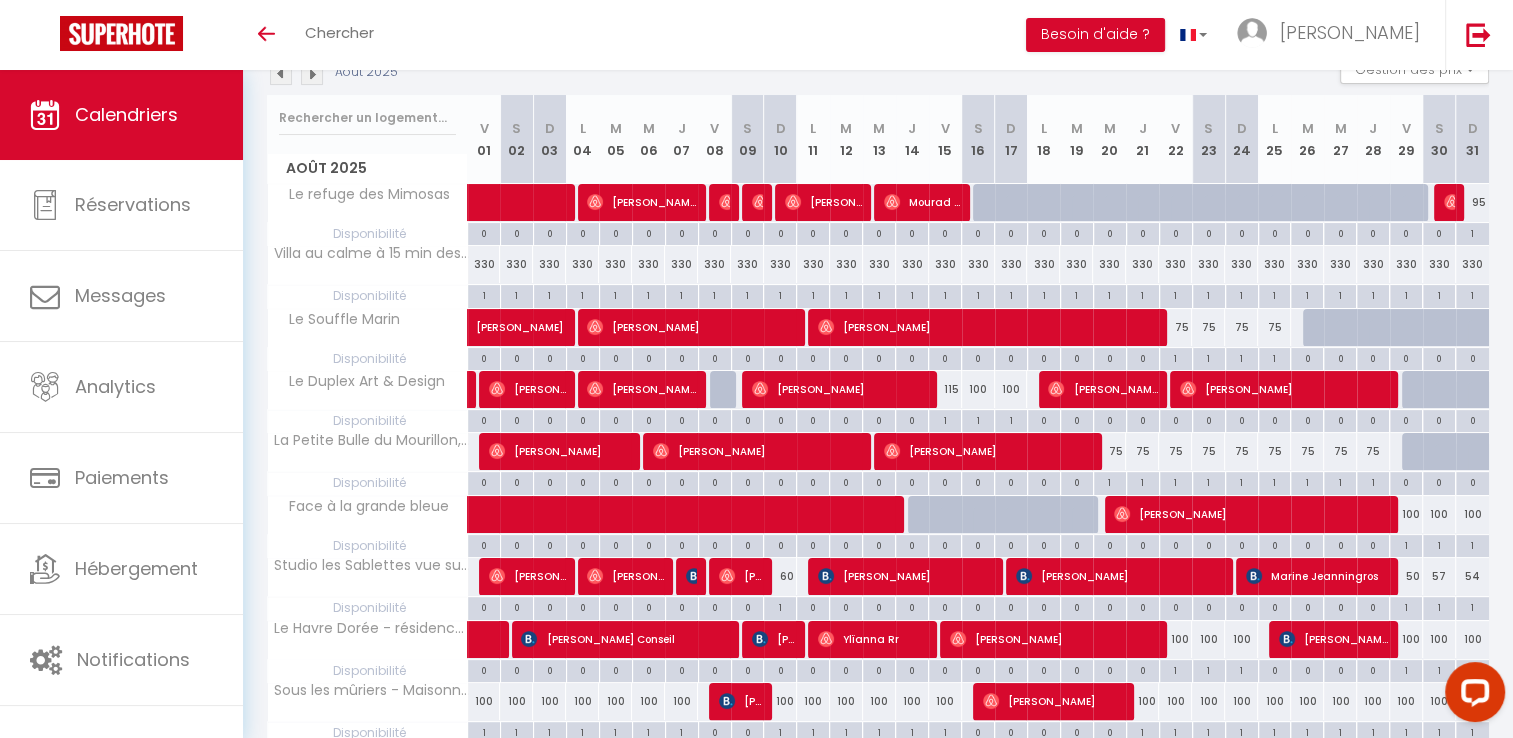 scroll, scrollTop: 232, scrollLeft: 0, axis: vertical 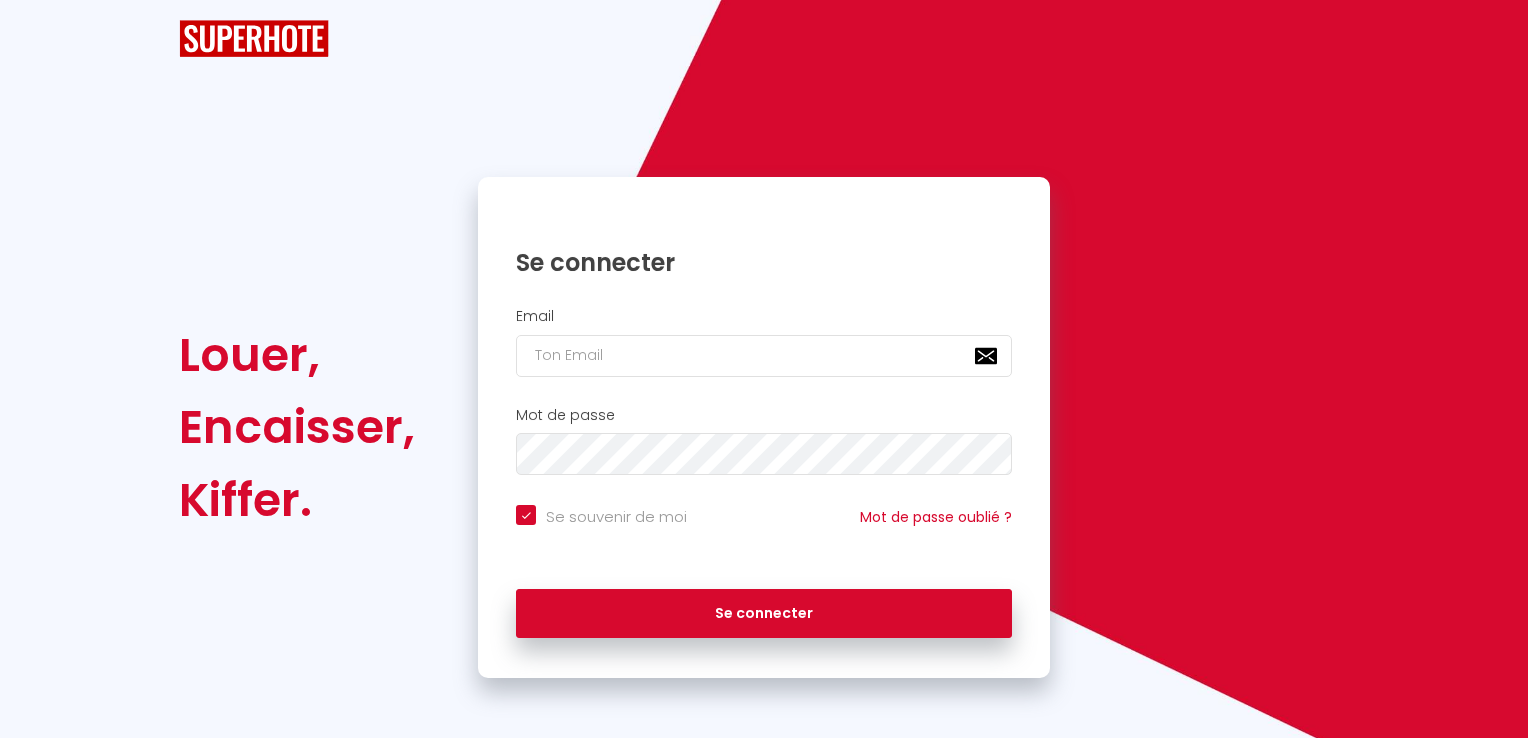 checkbox on "true" 